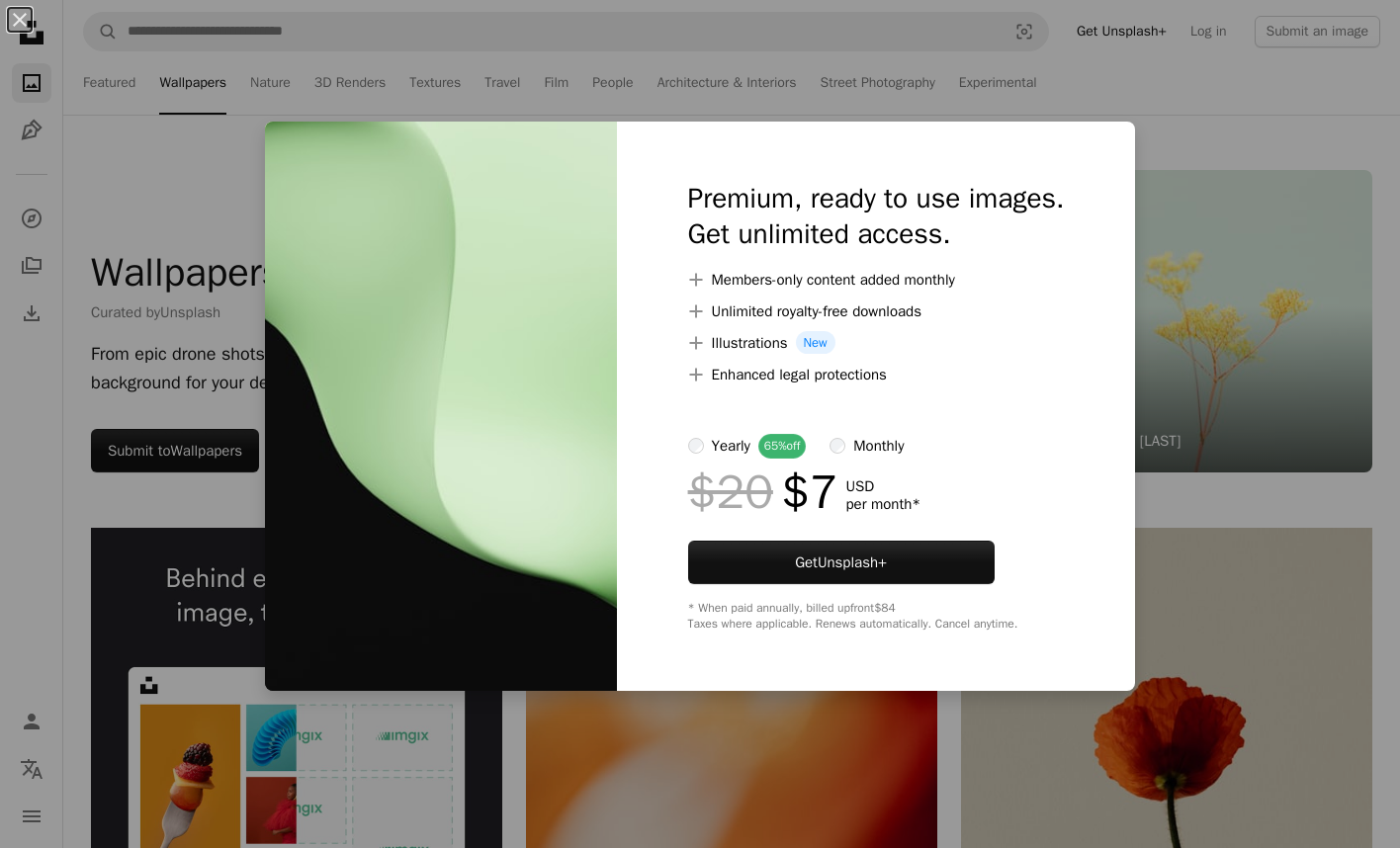 scroll, scrollTop: 1433, scrollLeft: 0, axis: vertical 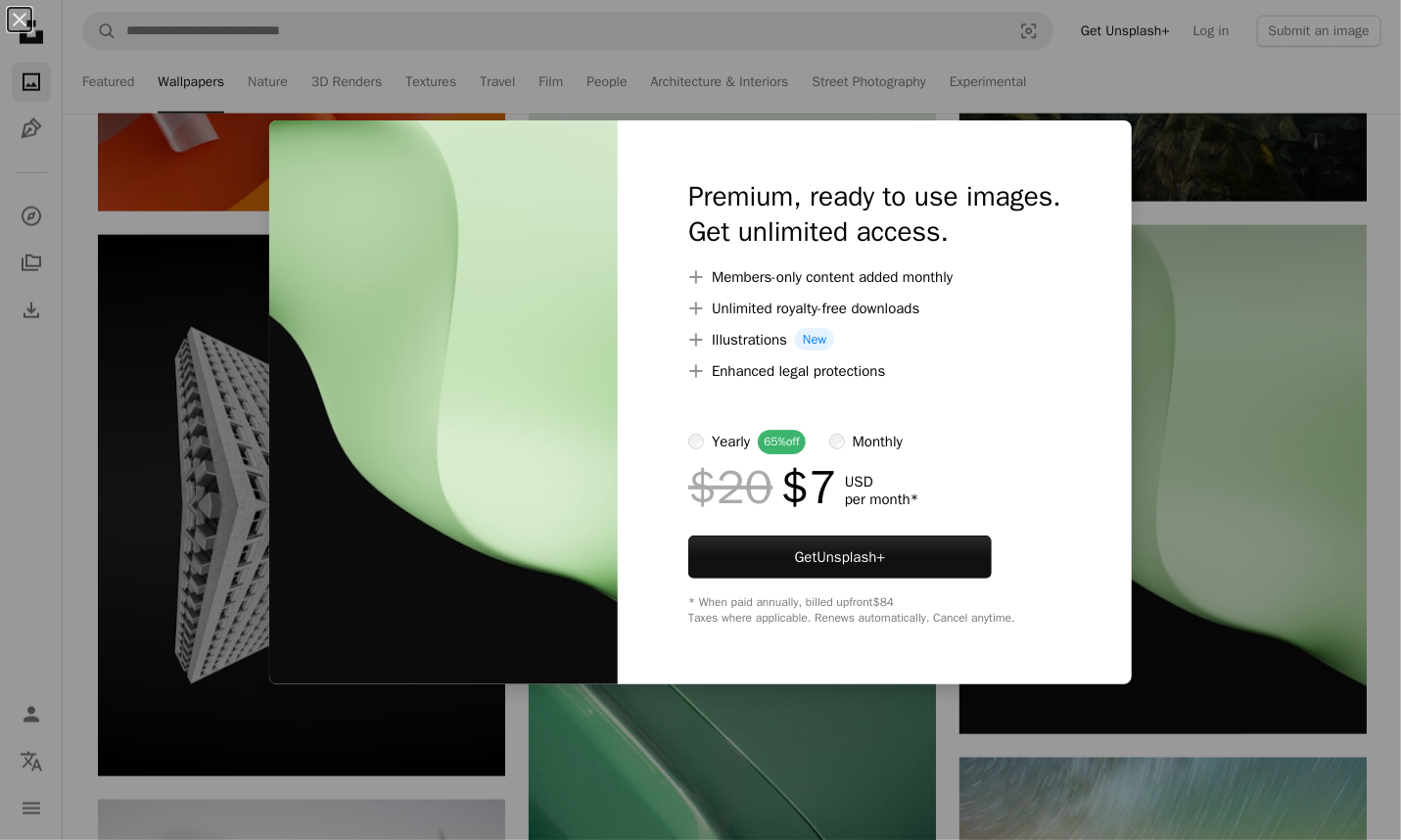 click on "$[PRICE] $[PRICE] USD per month *" at bounding box center [874, 488] 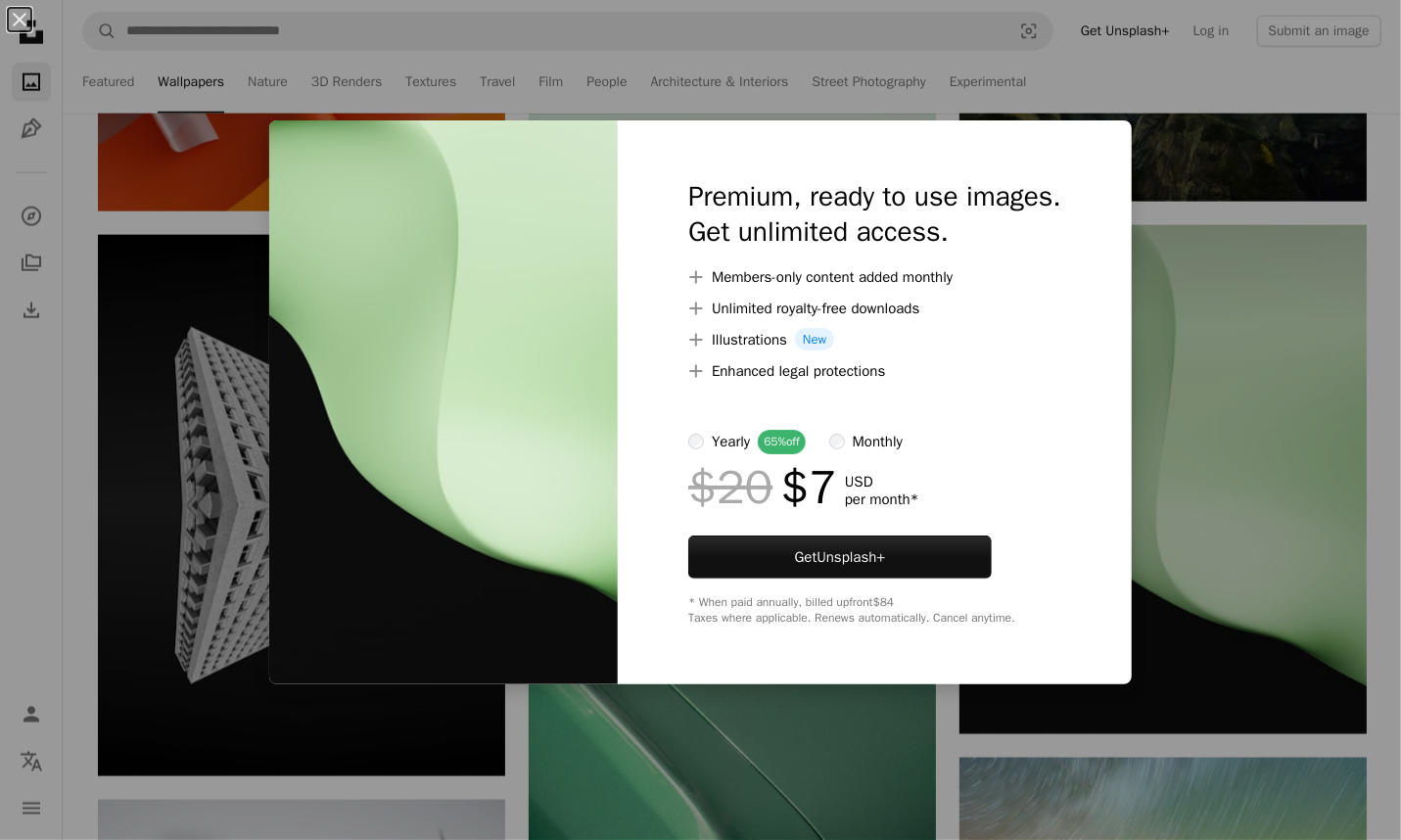 click on "Premium, ready to use images. Get unlimited access." at bounding box center [874, 214] 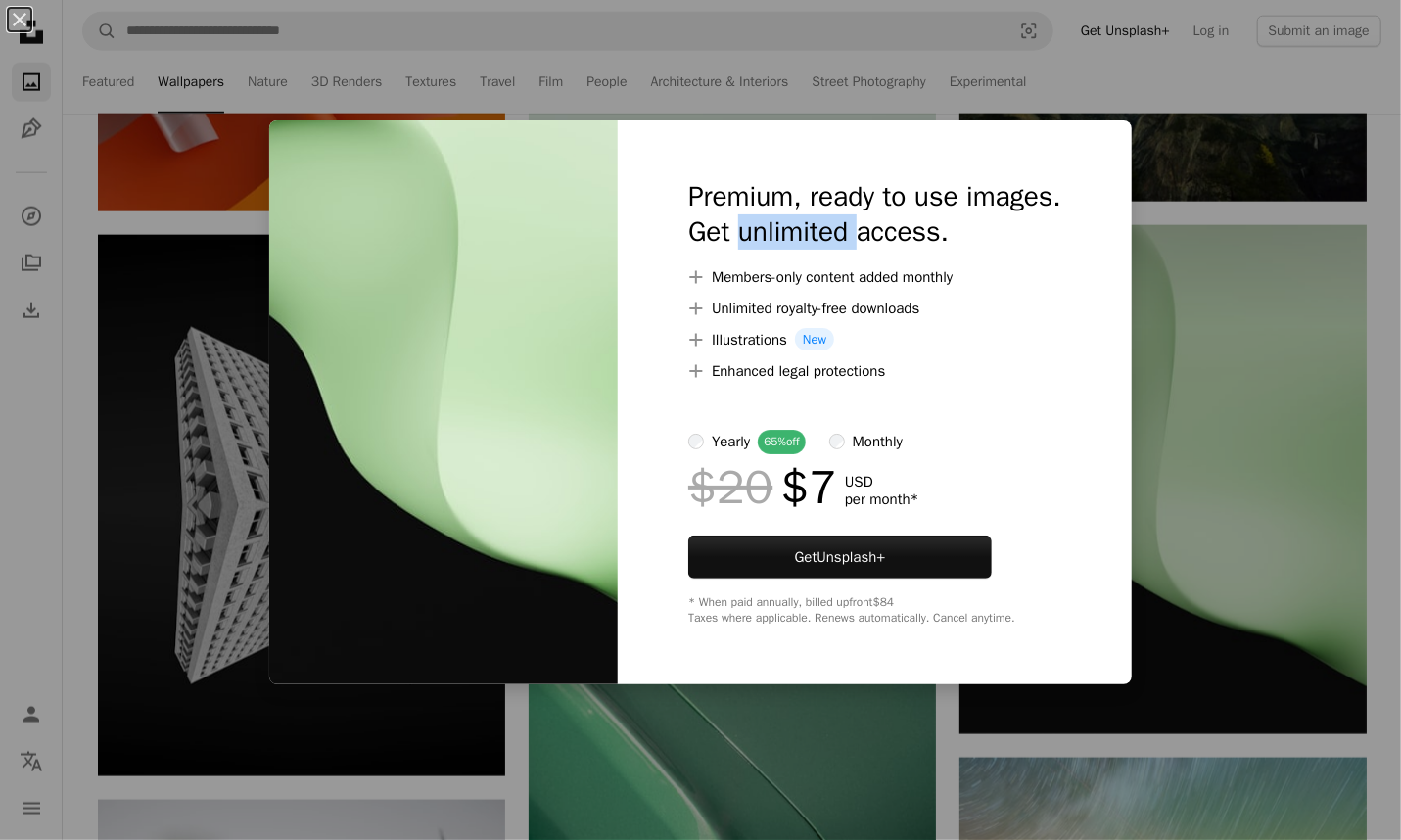 click on "Premium, ready to use images. Get unlimited access." at bounding box center [874, 214] 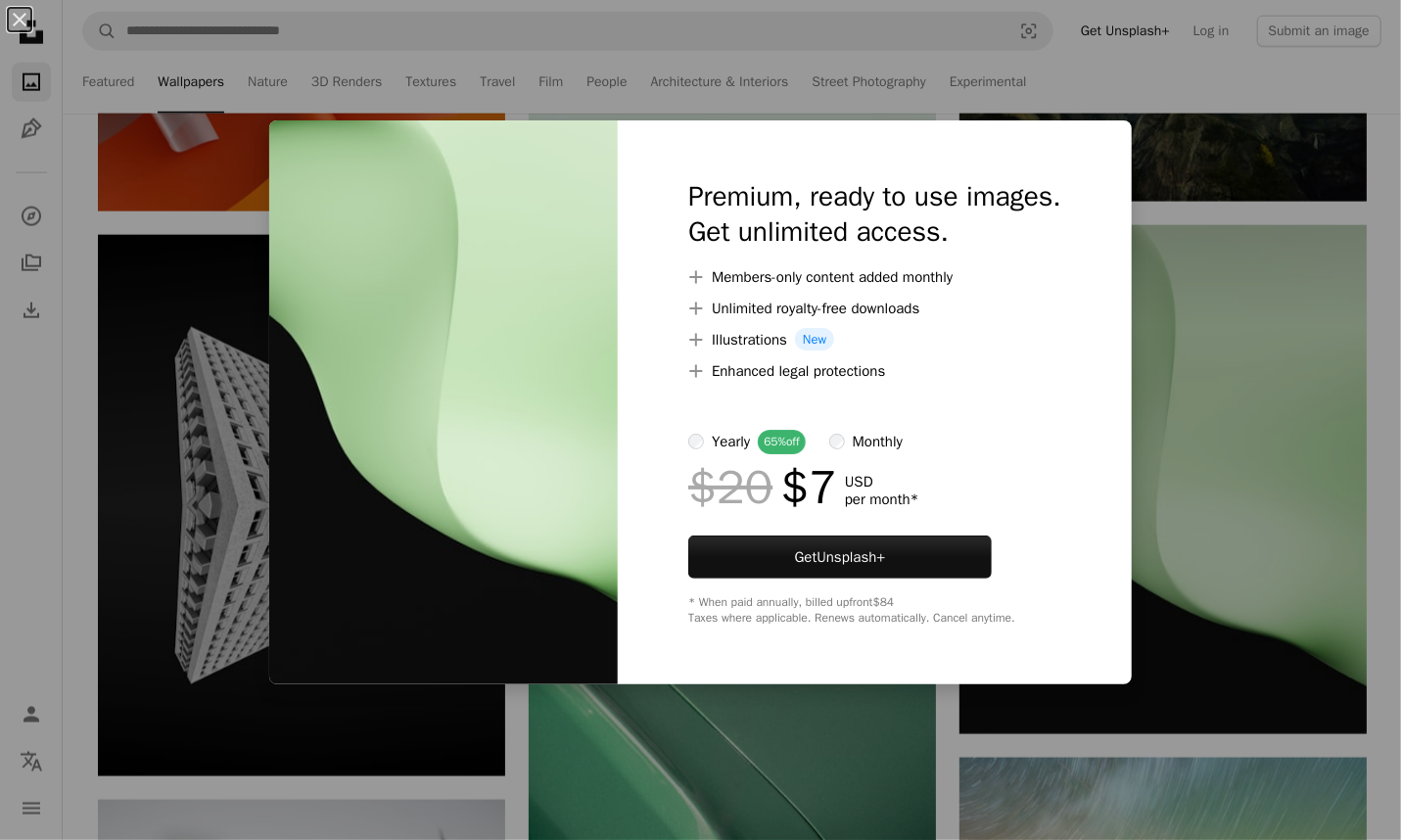 click on "Premium, ready to use images. Get unlimited access." at bounding box center (874, 214) 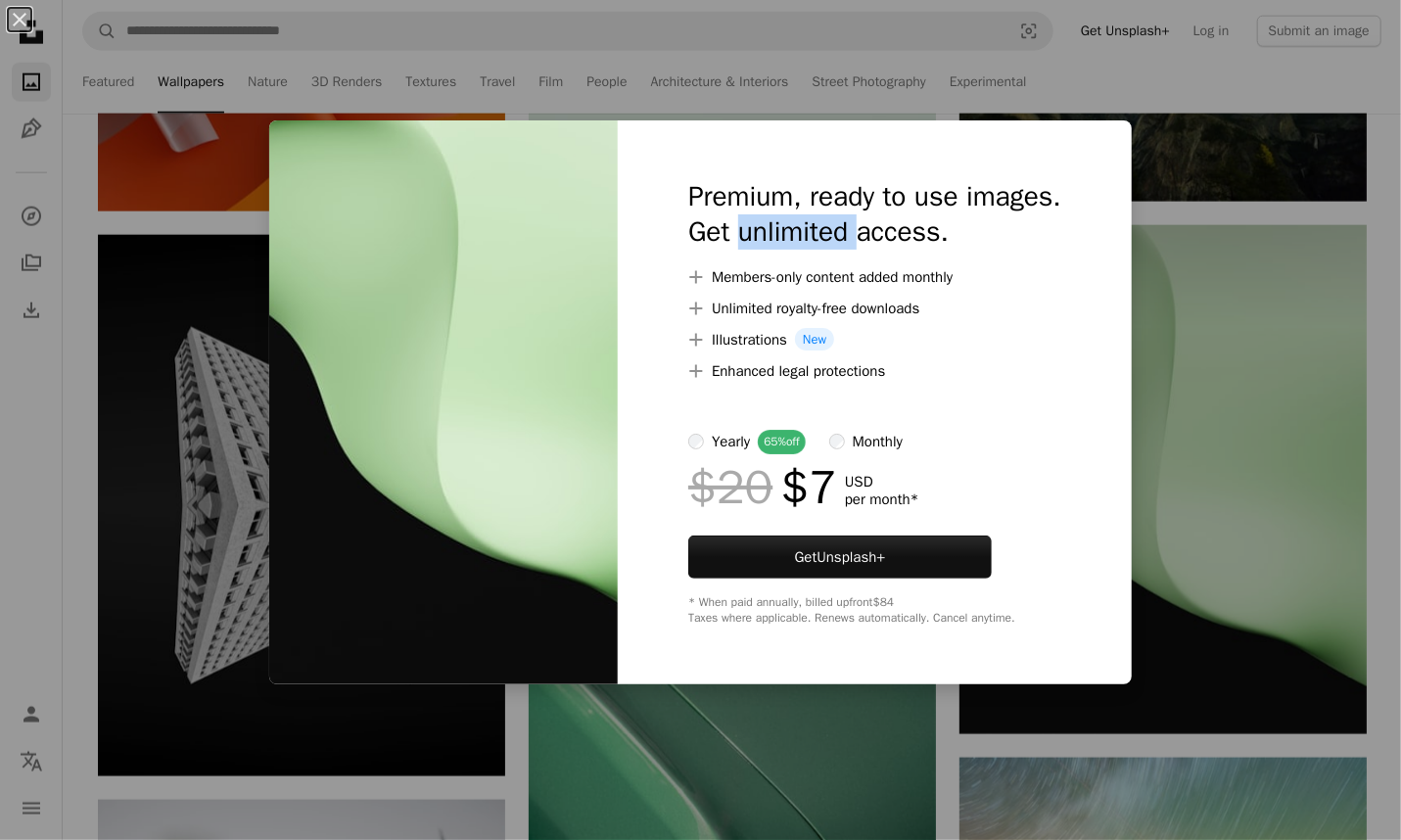 click on "Premium, ready to use images. Get unlimited access." at bounding box center [874, 214] 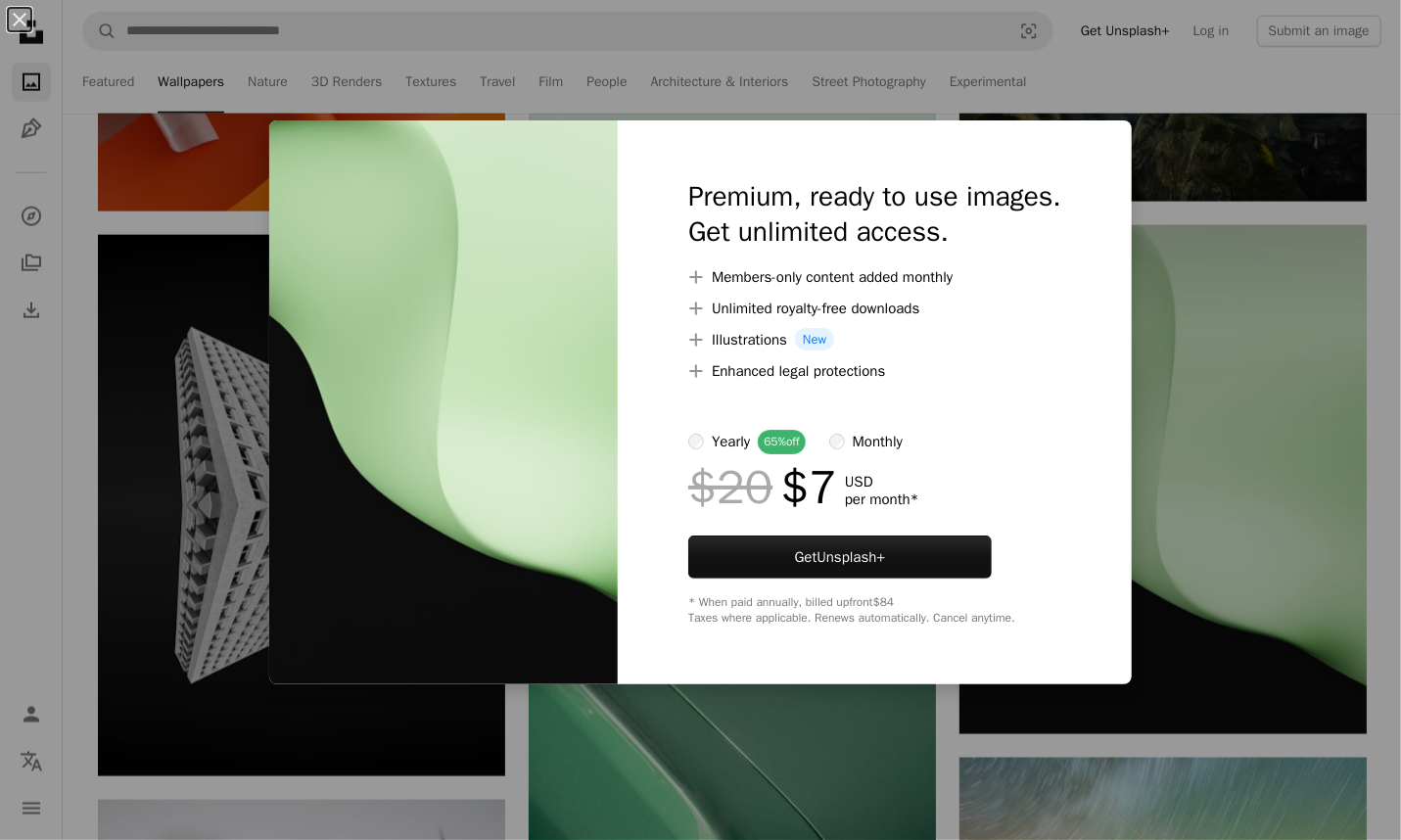 click on "A plus sign Members-only content added monthly" at bounding box center (874, 277) 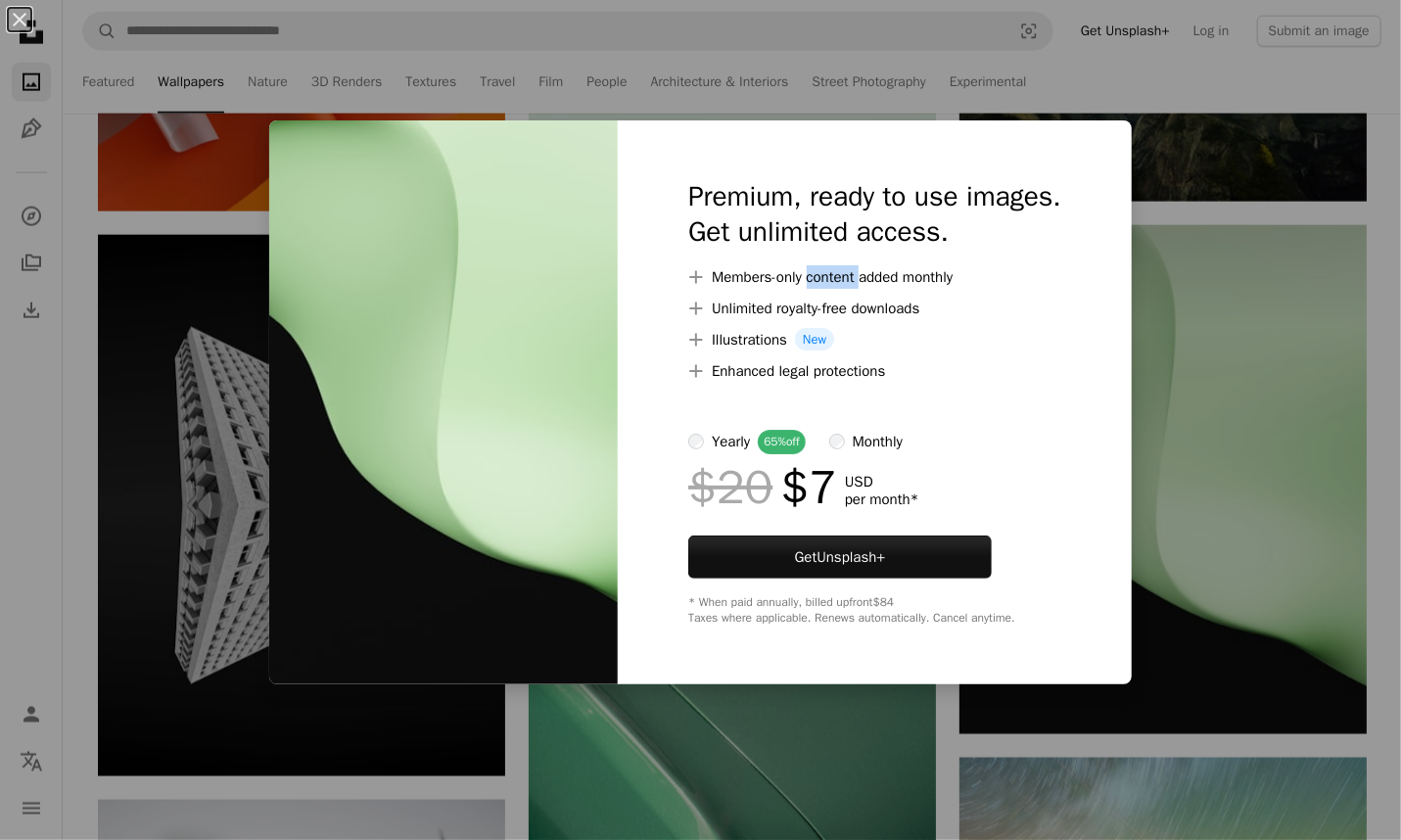 click on "A plus sign Members-only content added monthly" at bounding box center (874, 277) 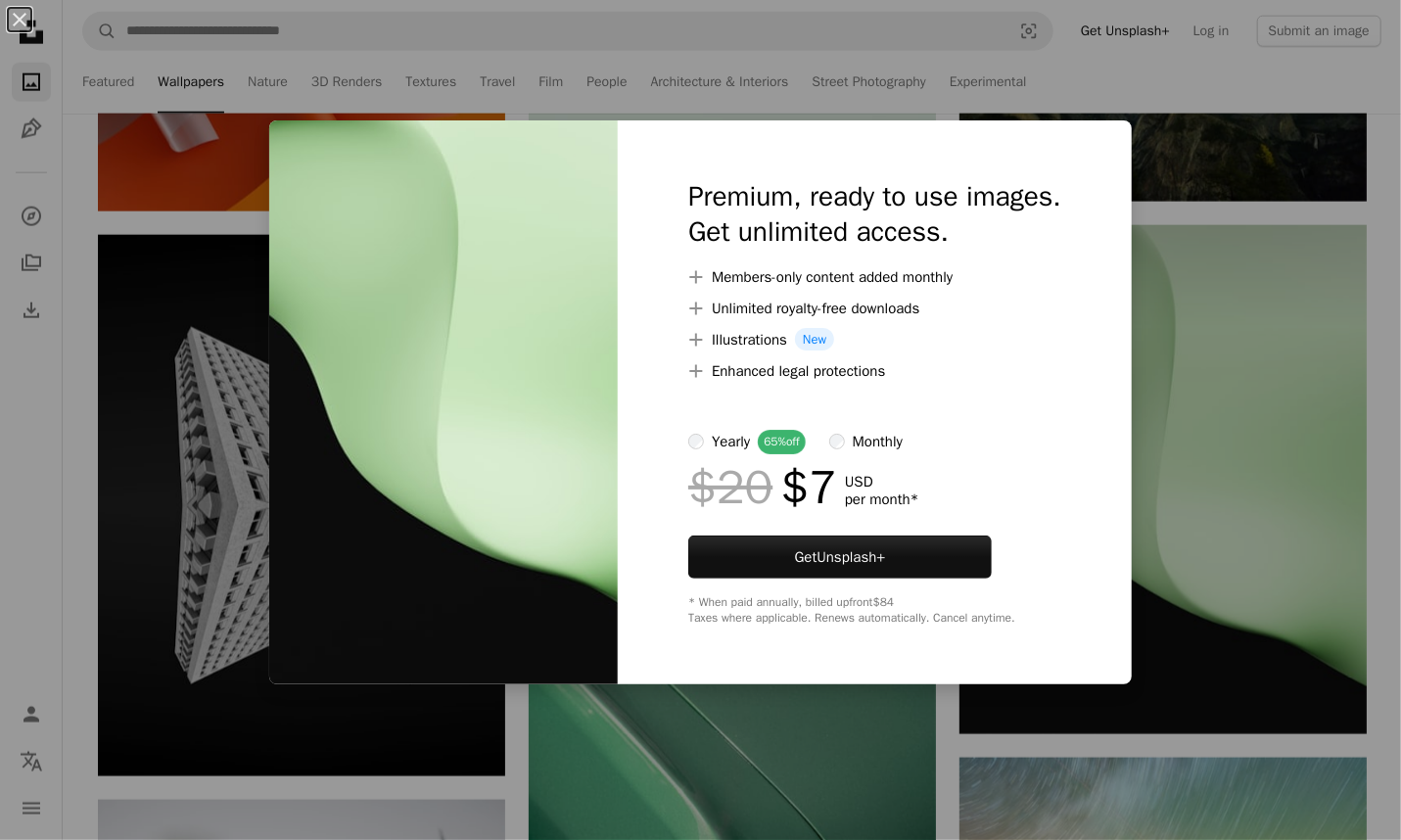 drag, startPoint x: 784, startPoint y: 276, endPoint x: 892, endPoint y: 279, distance: 108.0417 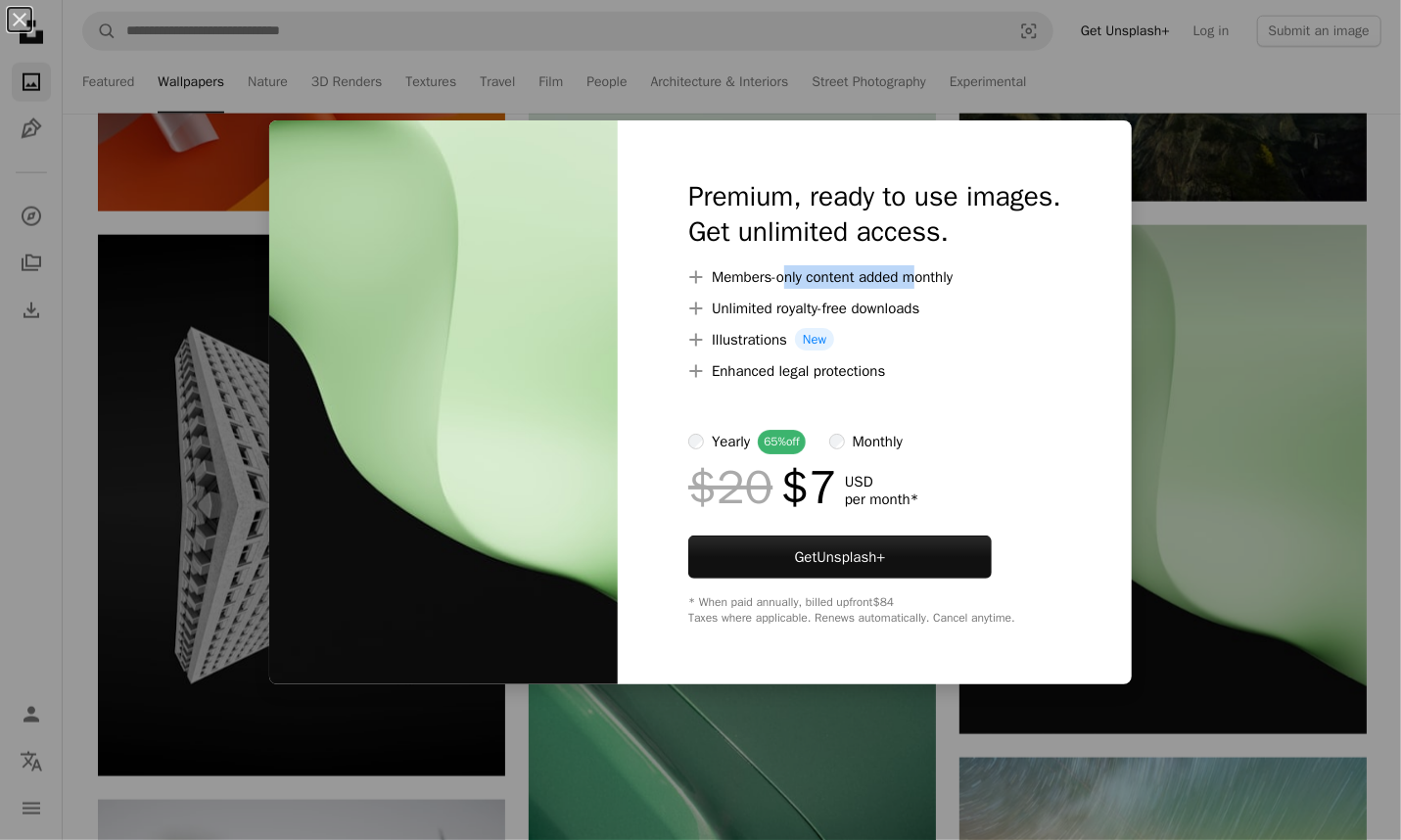drag, startPoint x: 801, startPoint y: 278, endPoint x: 764, endPoint y: 275, distance: 37.121422 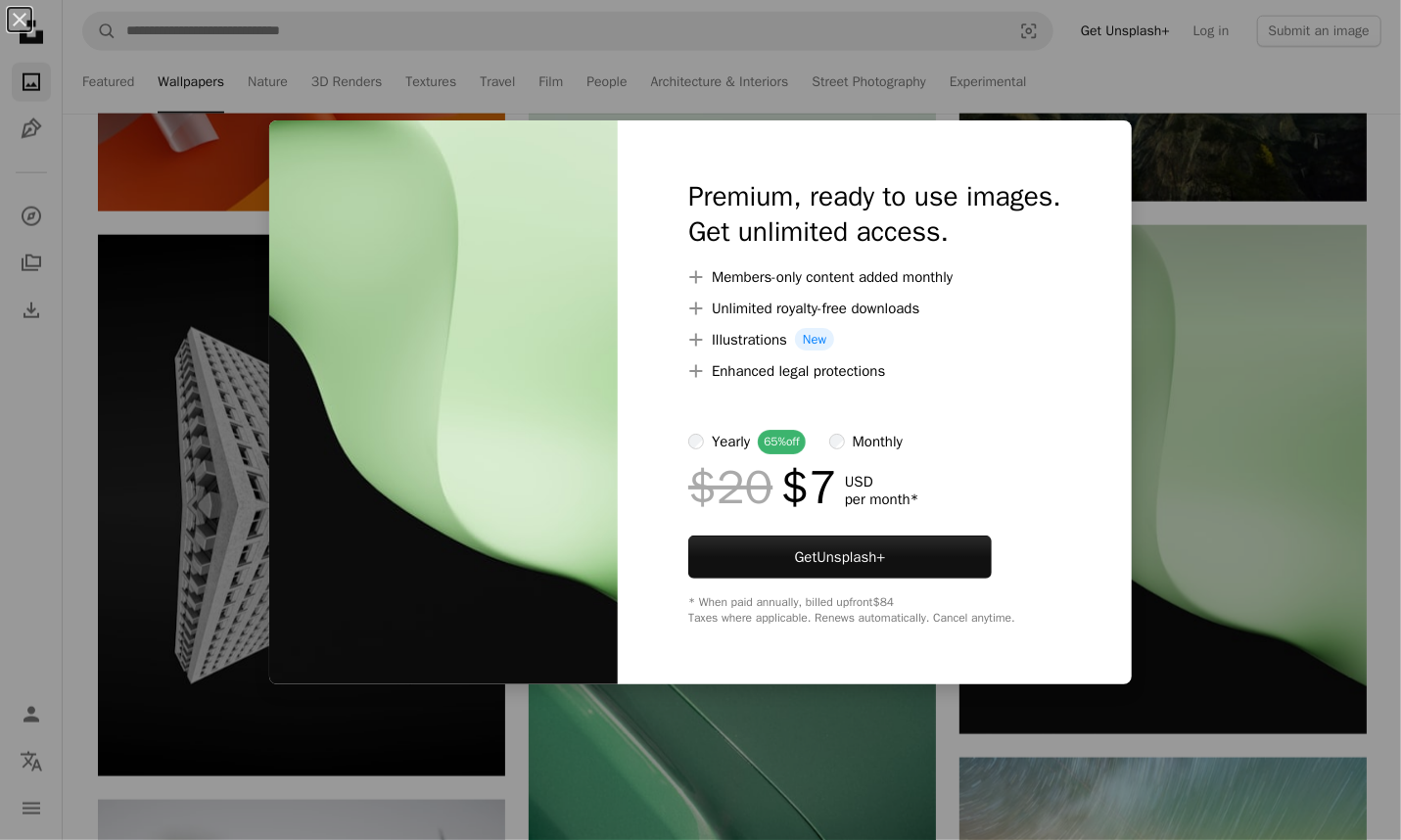click on "A plus sign Members-only content added monthly A plus sign Unlimited royalty-free downloads A plus sign Illustrations  New A plus sign Enhanced legal protections" at bounding box center (874, 324) 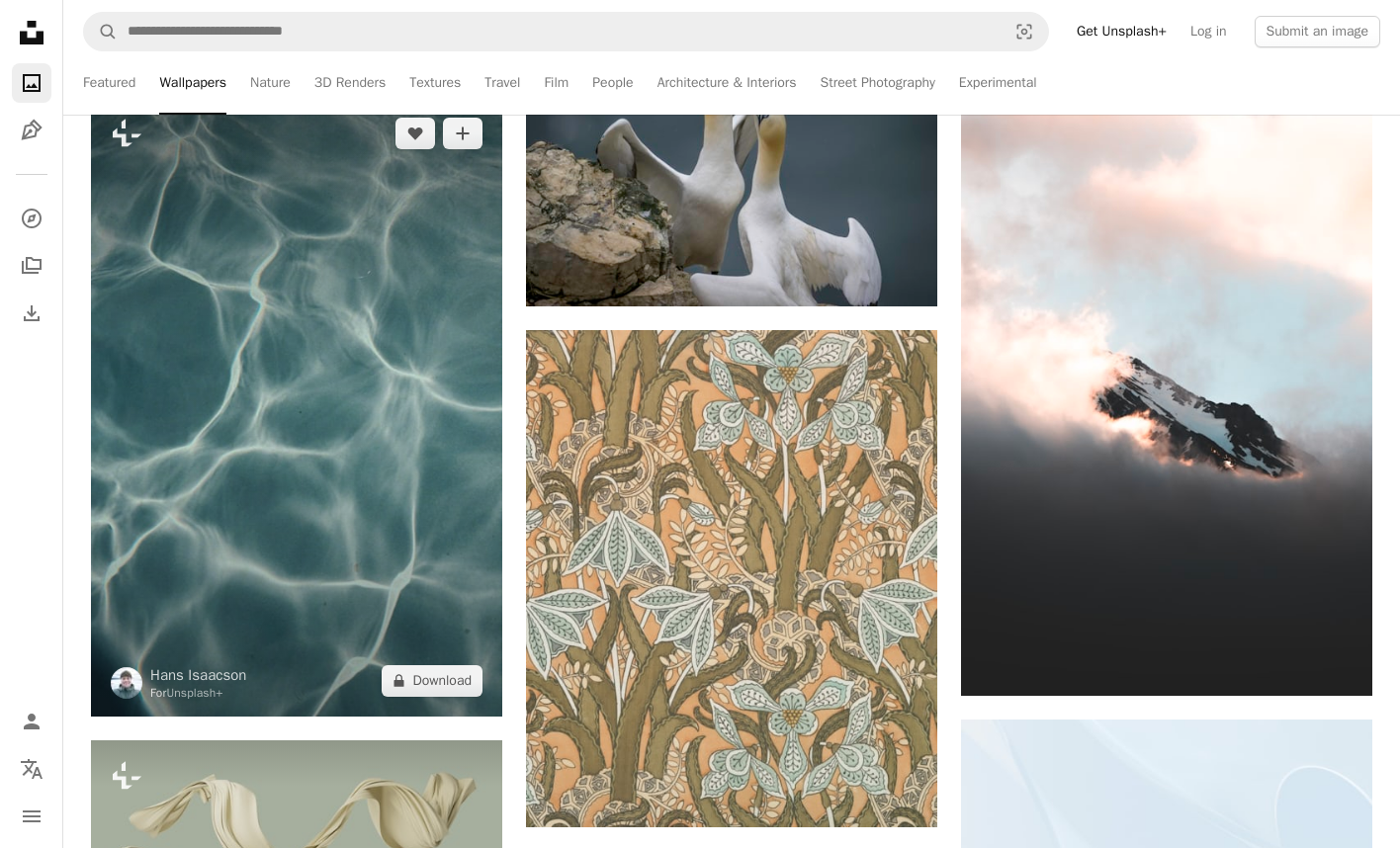 scroll, scrollTop: 2718, scrollLeft: 0, axis: vertical 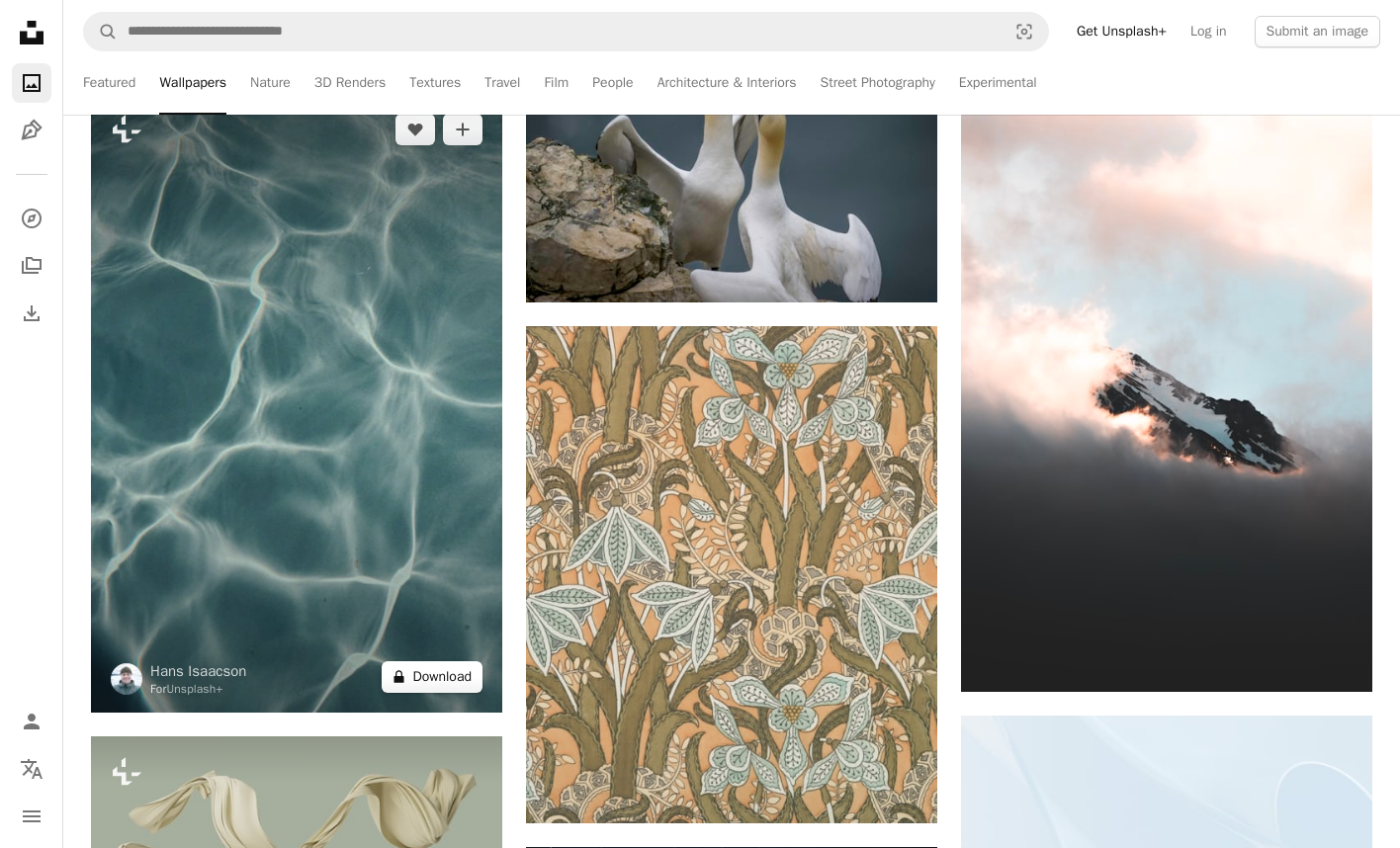 click on "A lock Download" at bounding box center [432, 677] 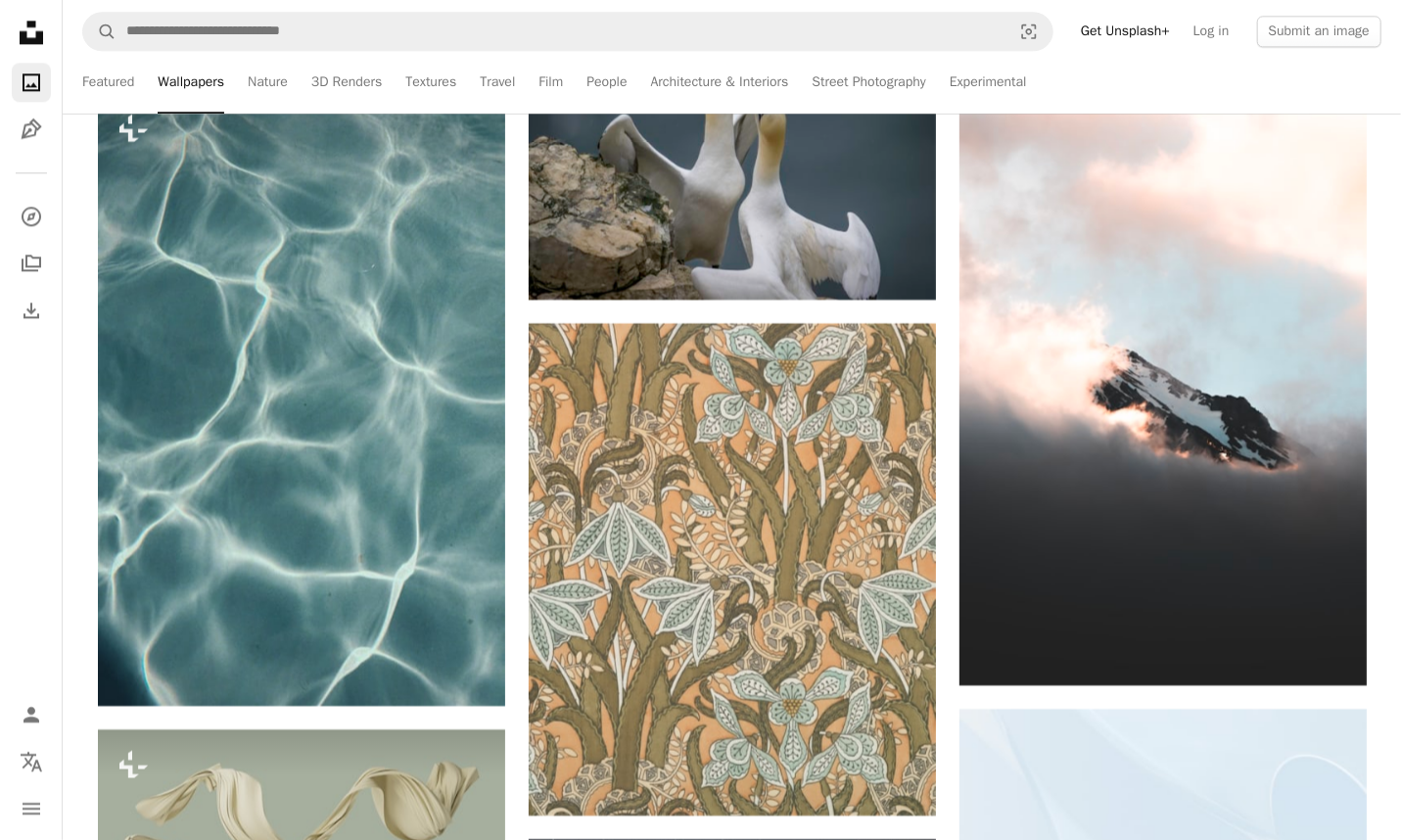 click on "An X shape Premium, ready to use images. Get unlimited access. A plus sign Members-only content added monthly A plus sign Unlimited royalty-free downloads A plus sign Illustrations  New A plus sign Enhanced legal protections yearly 65%  off monthly $20   $7 USD per month * Get  Unsplash+ * When paid annually, billed upfront  $84 Taxes where applicable. Renews automatically. Cancel anytime." at bounding box center (700, 4043) 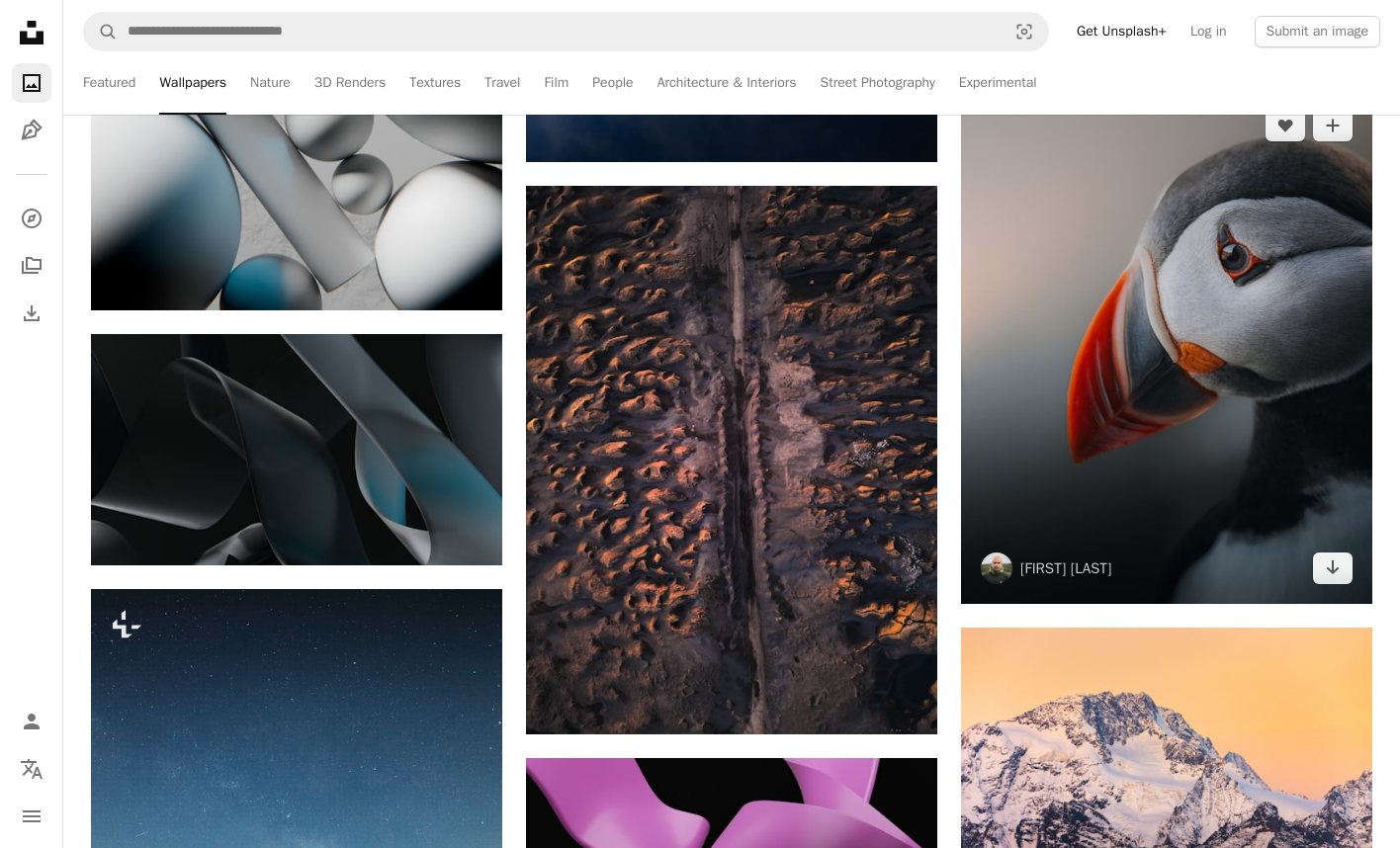 scroll, scrollTop: 4596, scrollLeft: 0, axis: vertical 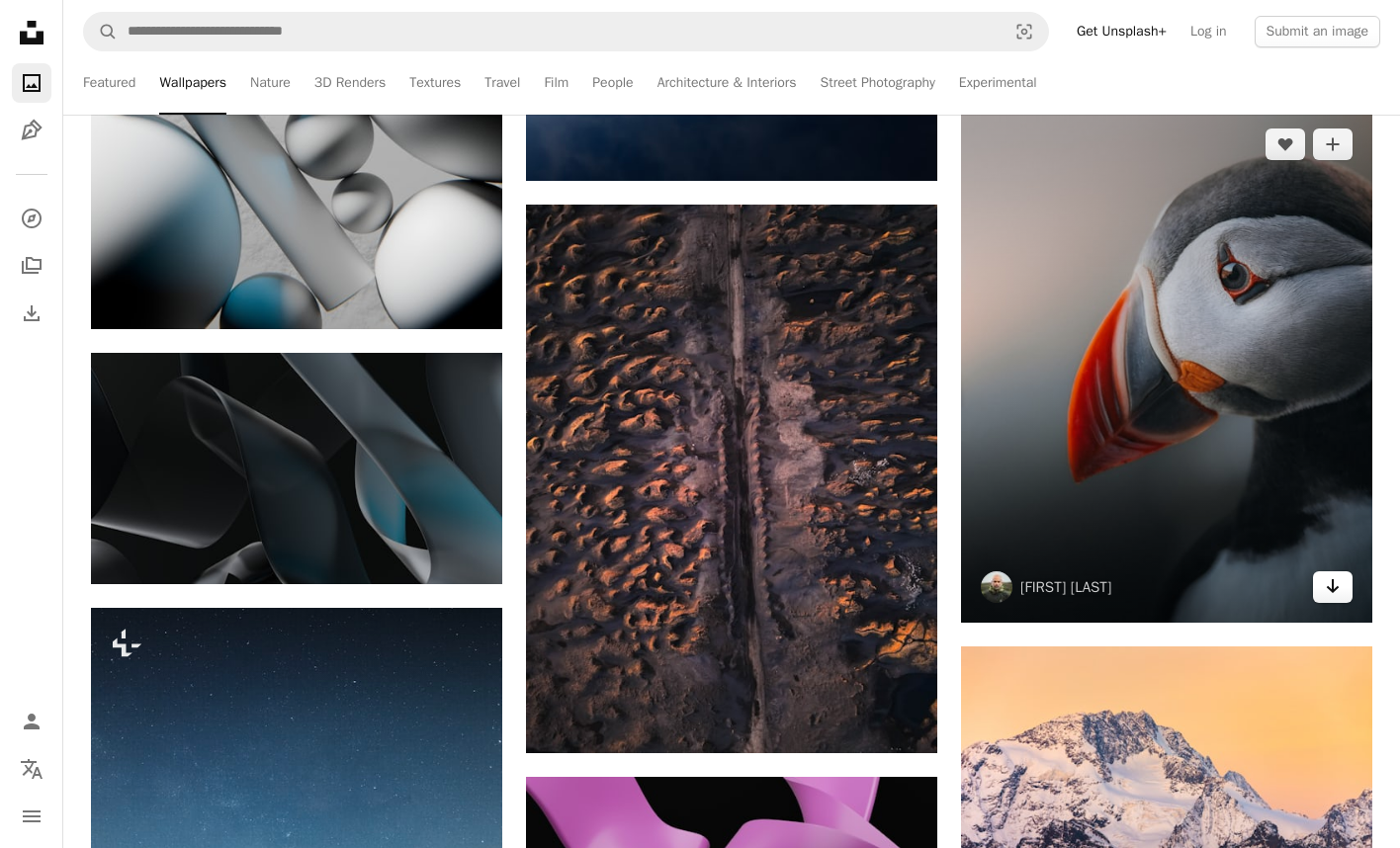 click on "Arrow pointing down" at bounding box center [1333, 587] 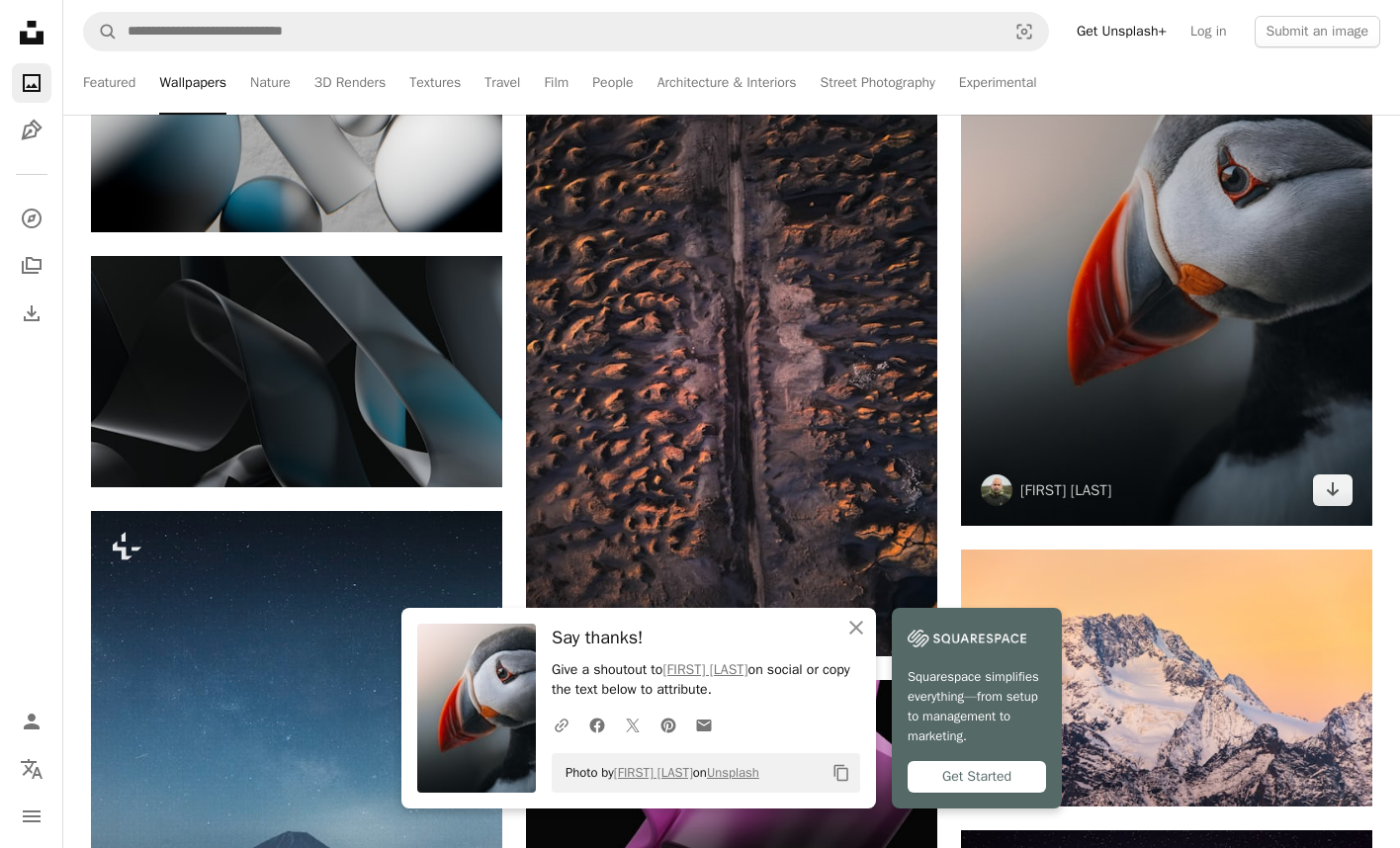 scroll, scrollTop: 4695, scrollLeft: 0, axis: vertical 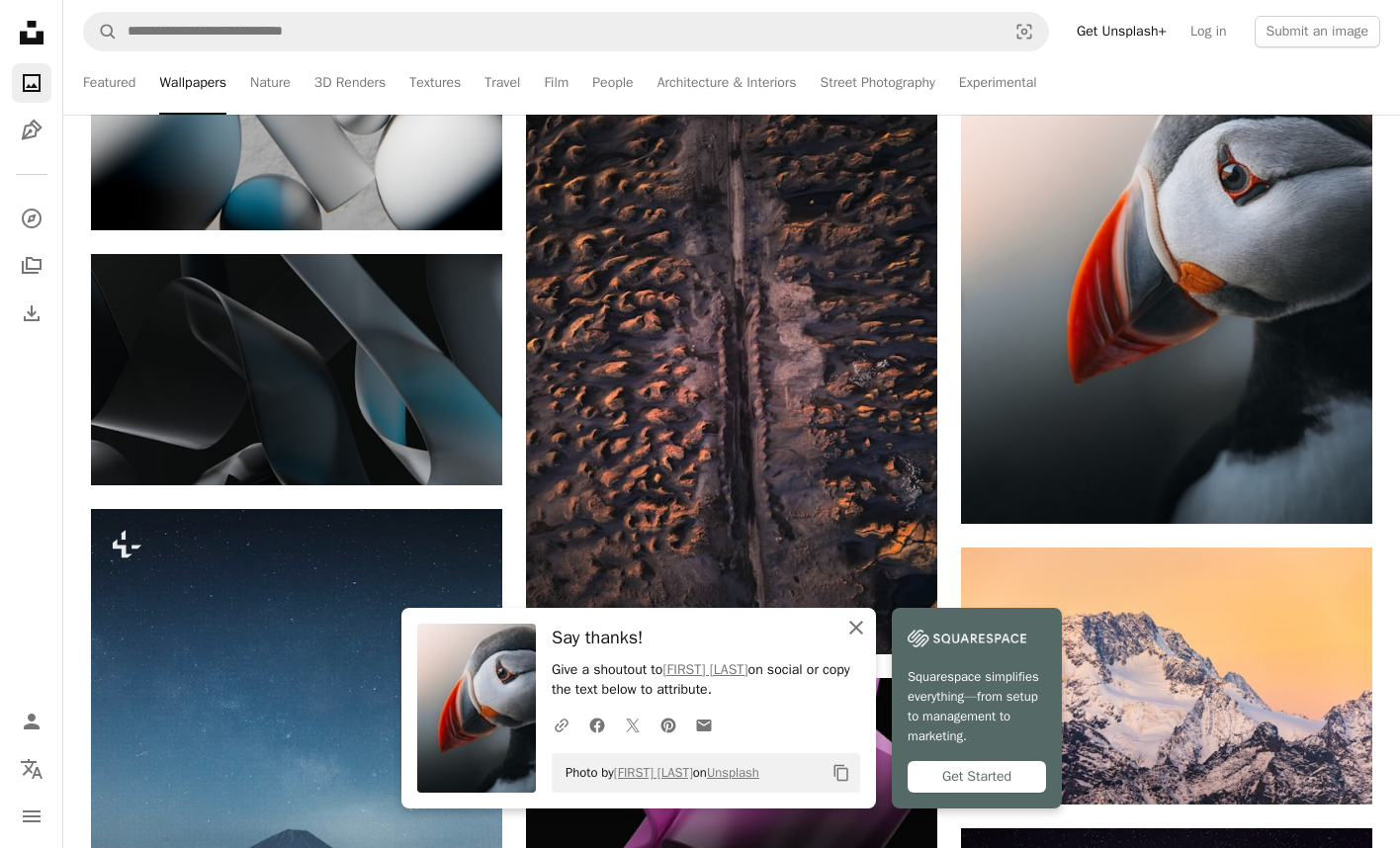 click 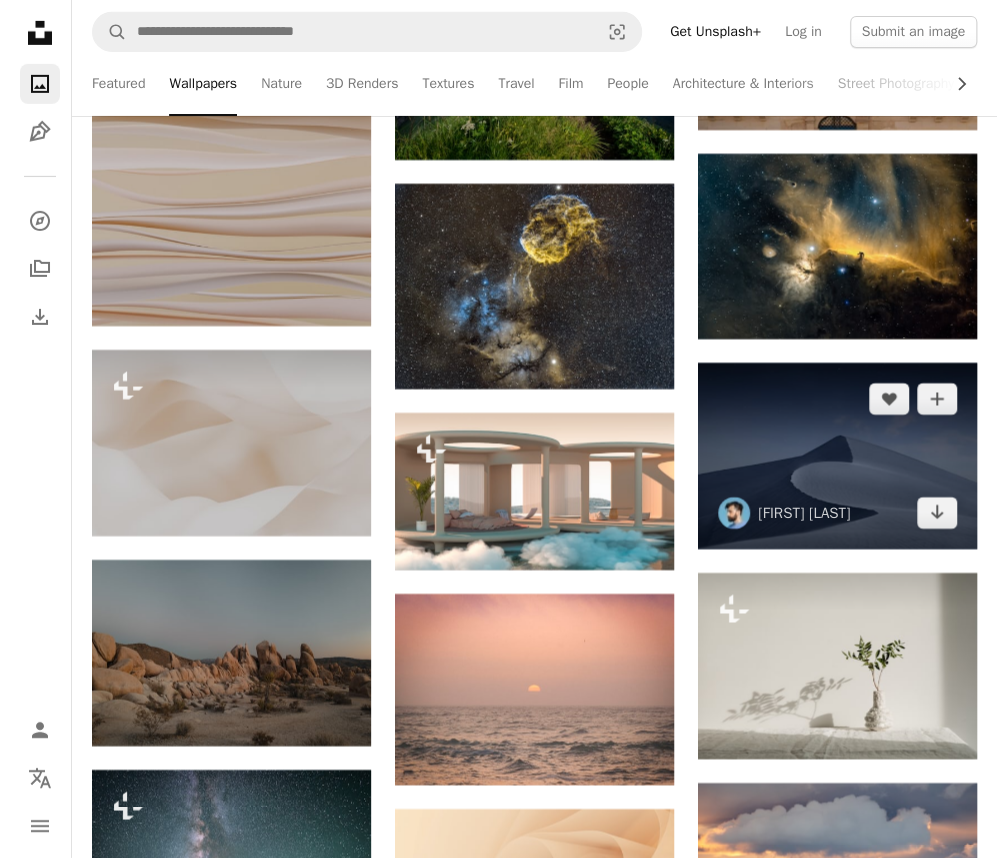 scroll, scrollTop: 11640, scrollLeft: 0, axis: vertical 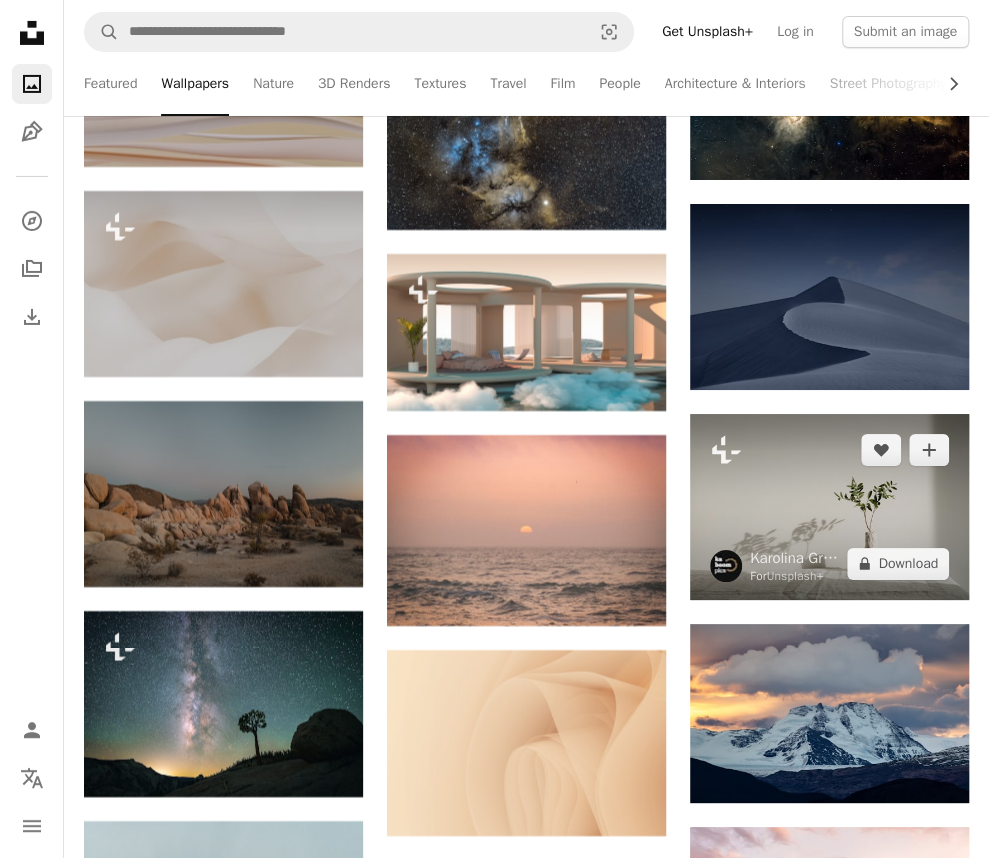 click at bounding box center [829, 507] 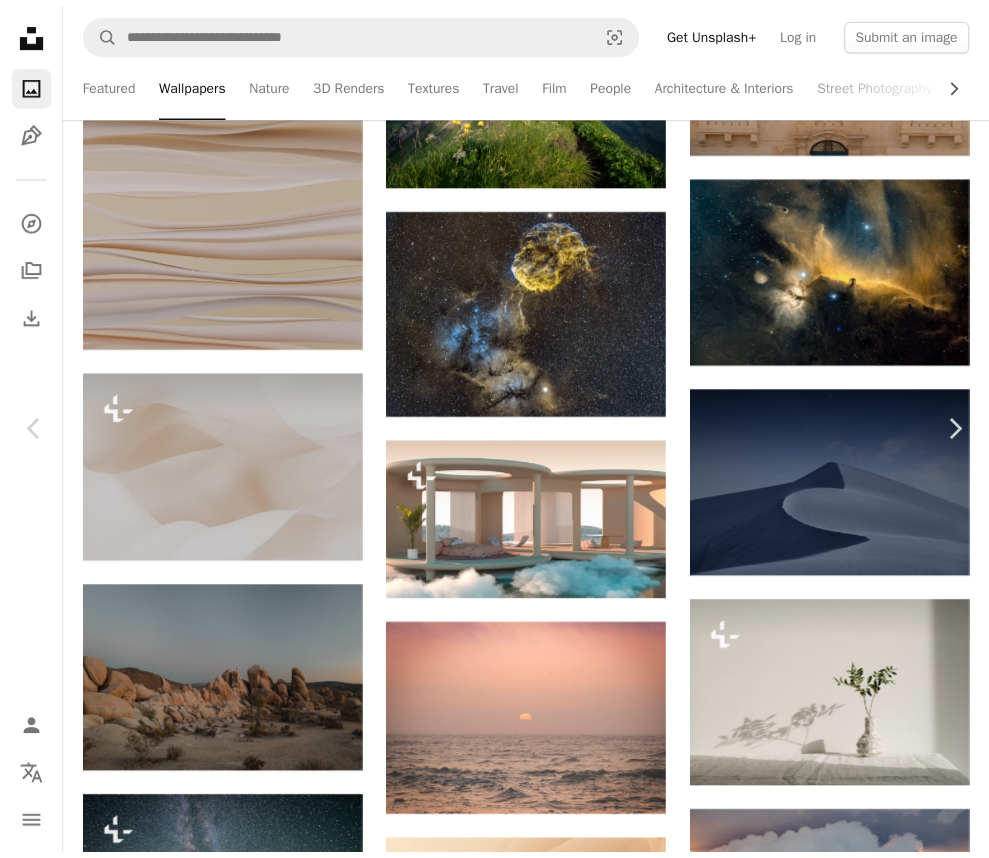 scroll, scrollTop: 0, scrollLeft: 0, axis: both 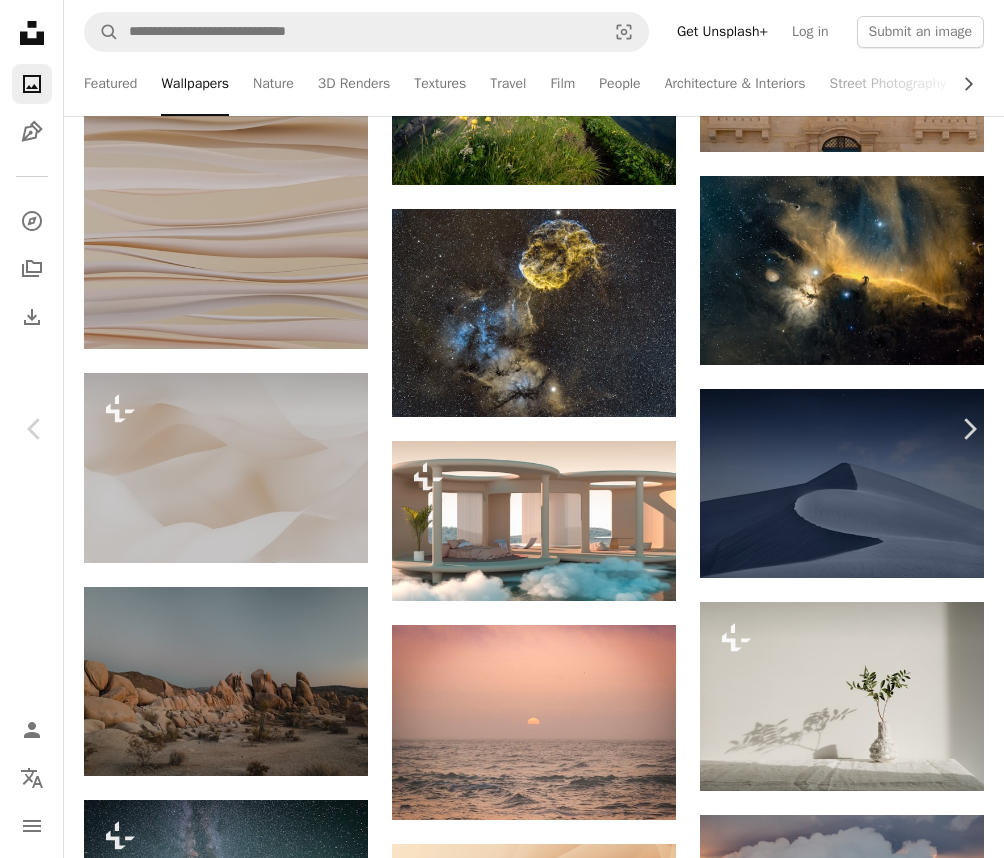 click on "An X shape Chevron left Chevron right [FIRST] [LAST] For Unsplash+ A heart A plus sign A lock Download Zoom in Featured in Photos , Wallpapers A forward-right arrow Share More Actions Calendar outlined Published on February 20, 2023 Safety Licensed under the Unsplash+ License wallpaper background full hd wallpaper 4K Images laptop wallpaper iphone wallpaper flowers full screen wallpaper aesthetic wallpaper screensaver floral blossom wallpapers backgrounds imac wallpaper floral composition Free images From this series Chevron right Plus sign for Unsplash+ Plus sign for Unsplash+ Plus sign for Unsplash+ Plus sign for Unsplash+ Plus sign for Unsplash+ Plus sign for Unsplash+ Plus sign for Unsplash+ Plus sign for Unsplash+ Plus sign for Unsplash+ Plus sign for Unsplash+ Plus sign for Unsplash+ Related images Plus sign for Unsplash+ A heart A plus sign [FIRST] [LAST] For Unsplash+ A lock Download Plus sign for Unsplash+ A heart A plus sign [FIRST] [LAST] For Unsplash+ A lock Download Plus sign for Unsplash+ A heart" at bounding box center (502, 4023) 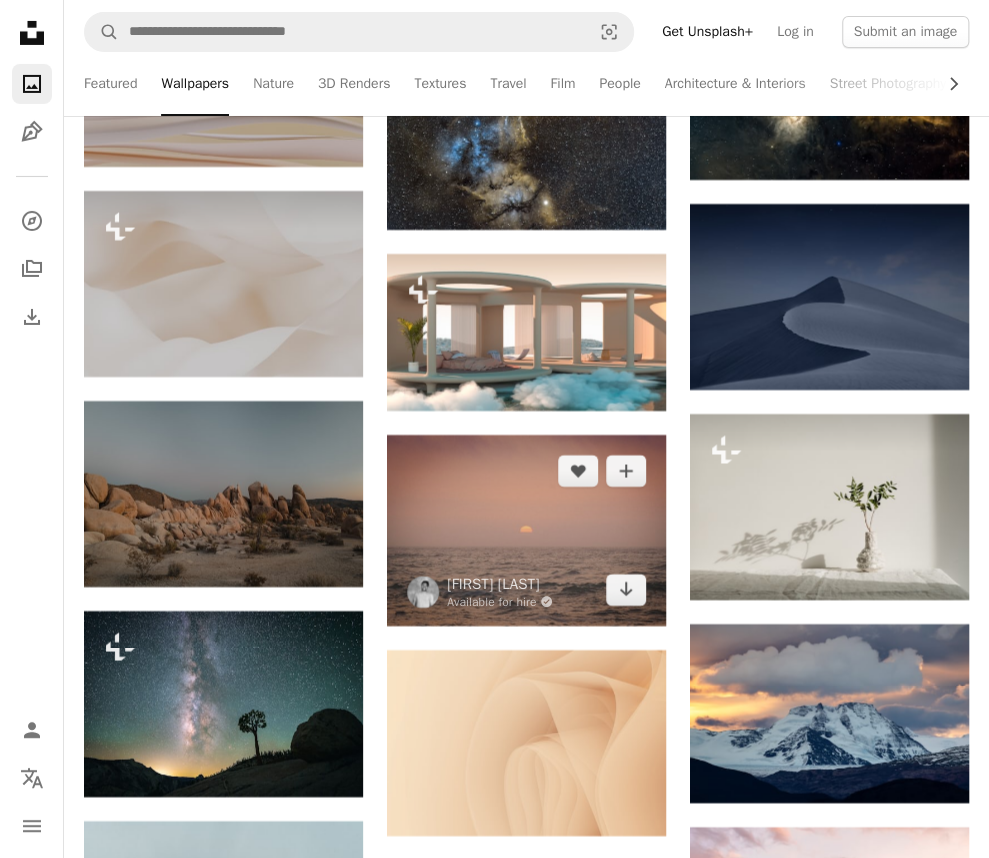 click at bounding box center (526, 530) 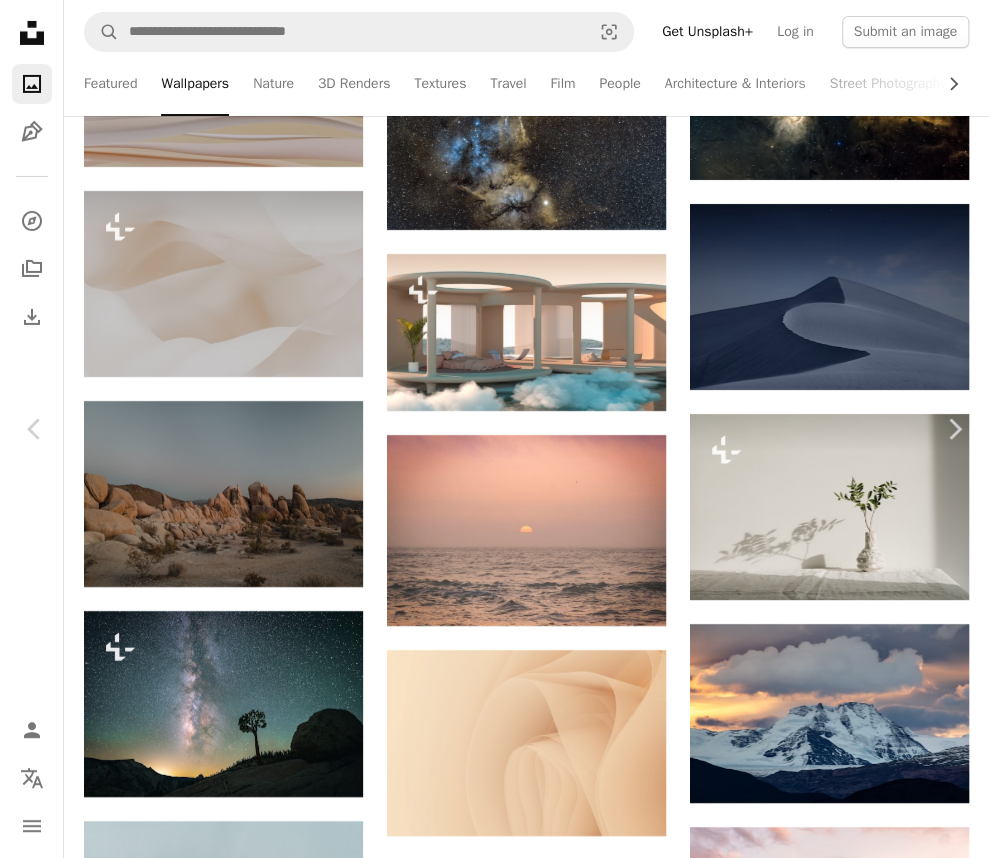 click on "An X shape Chevron left Chevron right [FIRST] [LAST] Available for hire A checkmark inside of a circle A heart A plus sign Download free Chevron down Zoom in Views 955,715 Downloads 23,828 Featured in Wallpapers A forward-right arrow Share Info icon Info More Actions A summer sunset at [PLACE], in [PLACE], [COUNTRY]. A map marker [PLACE], [COUNTRY] Calendar outlined Published on  [DATE] Camera FUJIFILM, X-T4 Safety Free to use under the  Unsplash License beach sea sunset summer sun photography film waves portugal backgrounds grain colours sintra scenery outdoors horizon coast shoreline Public domain images Browse premium related images on iStock  |  Save 20% with code UNSPLASH20 Related images" at bounding box center [494, 3789] 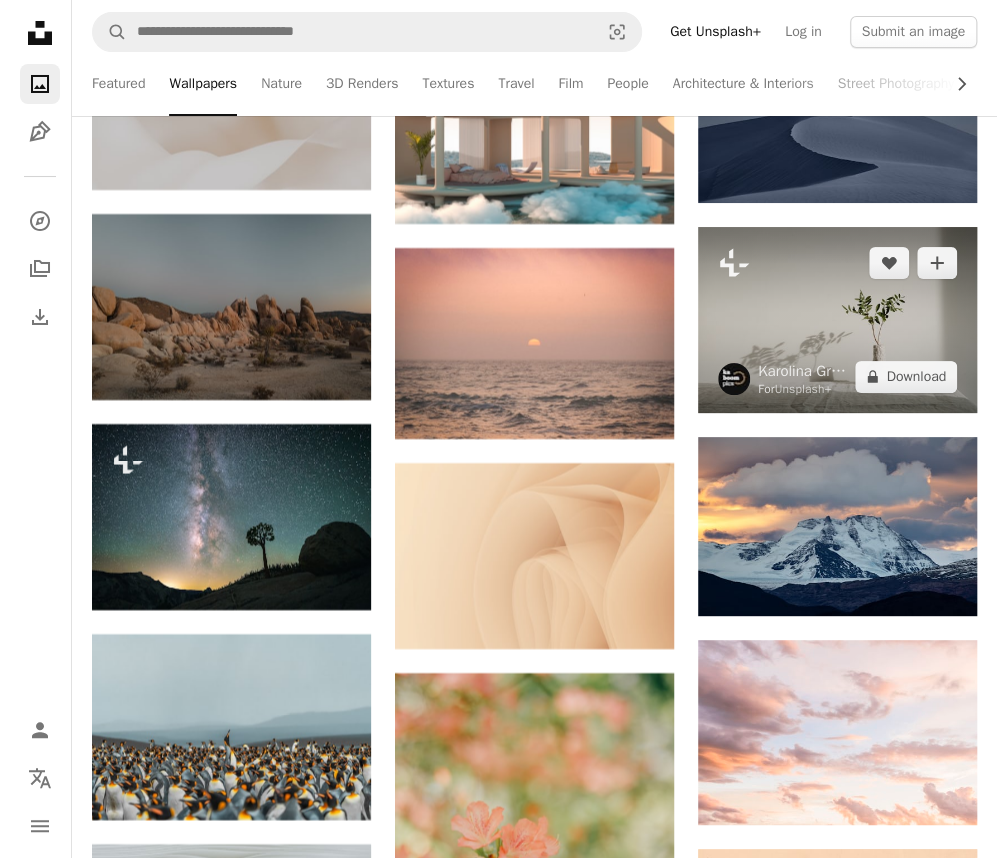 scroll, scrollTop: 11940, scrollLeft: 0, axis: vertical 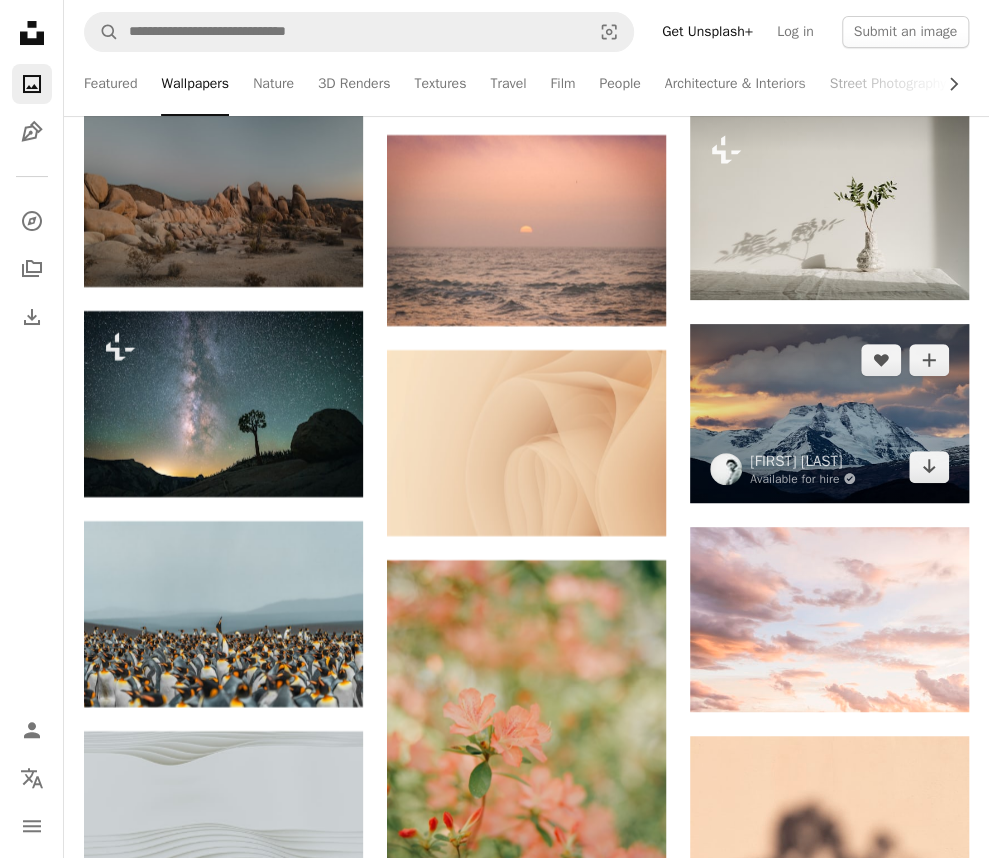 click at bounding box center [829, 413] 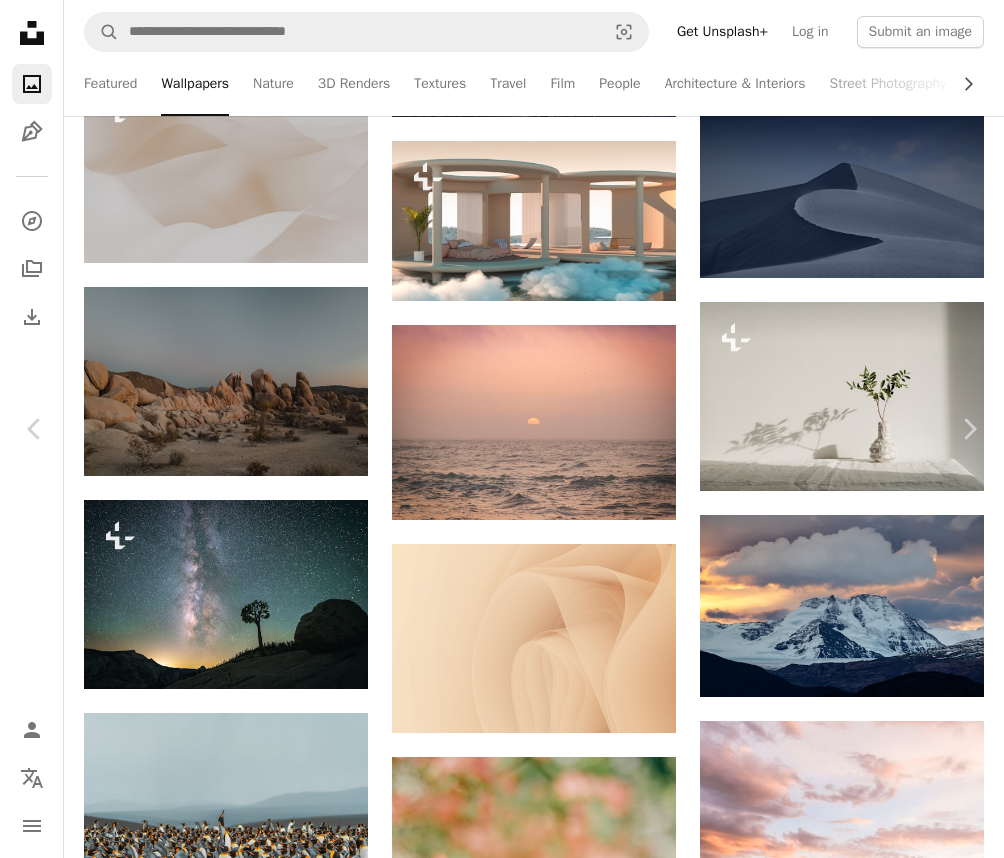 click at bounding box center (494, 3642) 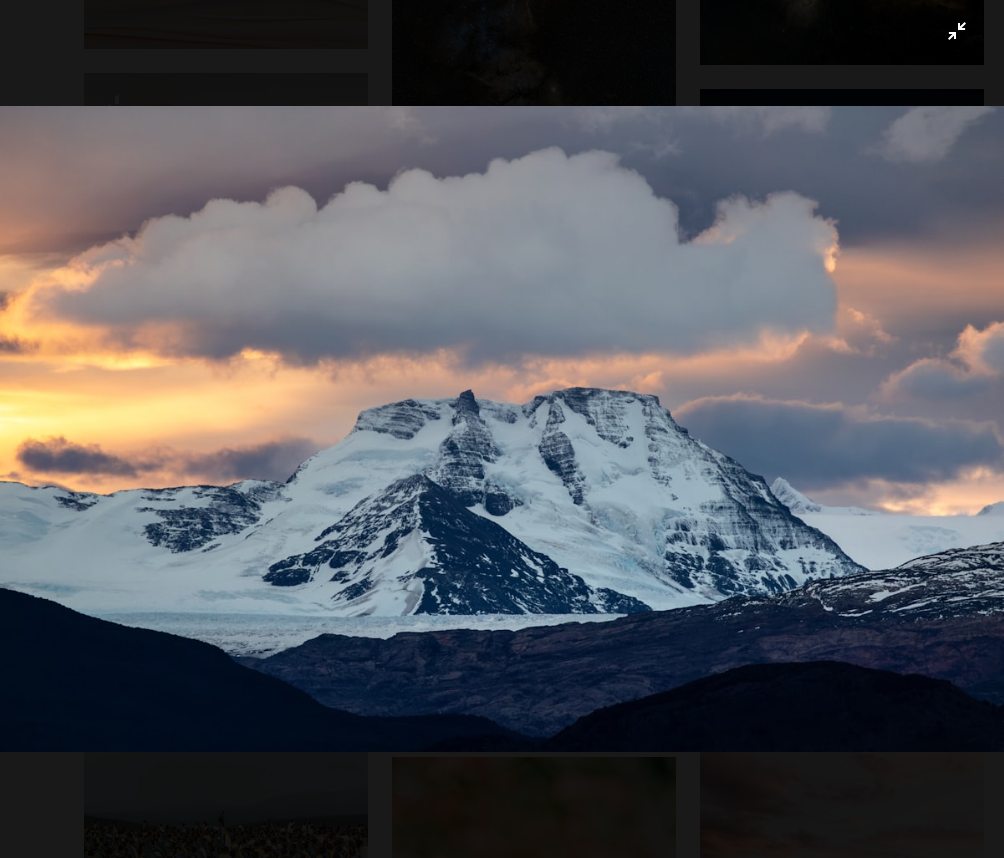 click at bounding box center [502, 429] 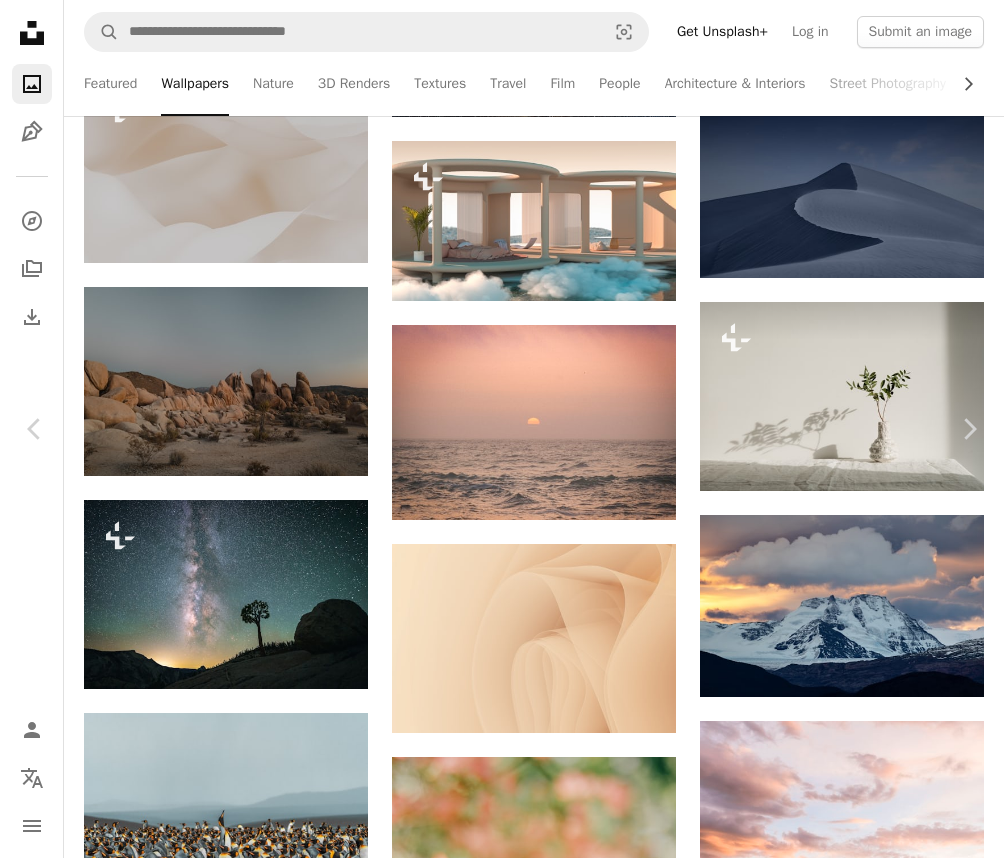 click on "An X shape Chevron left Chevron right [FIRST] [LAST] Available for hire A checkmark inside of a circle A heart A plus sign Download free Chevron down Zoom in Views 1,239,020 Downloads 26,596 Featured in Photos , Wallpapers , Travel A forward-right arrow Share Info icon Info More Actions "Cloud" A map marker [CITY], [CITY], [COUNTRY] Calendar outlined Published on May 2, 2025 Camera Canon, EOS R6 Safety Free to use under the Unsplash License snow cloud ice wallpapers backgrounds [CITY] scenery outdoors mountain range peak [COUNTRY] Creative Commons images Browse premium related images on iStock | Save 20% with code UNSPLASH20 View more on iStock ↗ Related images A heart A plus sign [FIRST] [LAST] Available for hire A checkmark inside of a circle Arrow pointing down A heart A plus sign Jacky Zhao Arrow pointing down A heart A plus sign Tyler Lastovich Arrow pointing down A heart A plus sign Jasper Garratt Available for hire A checkmark inside of a circle Arrow pointing down A heart" at bounding box center [502, 3723] 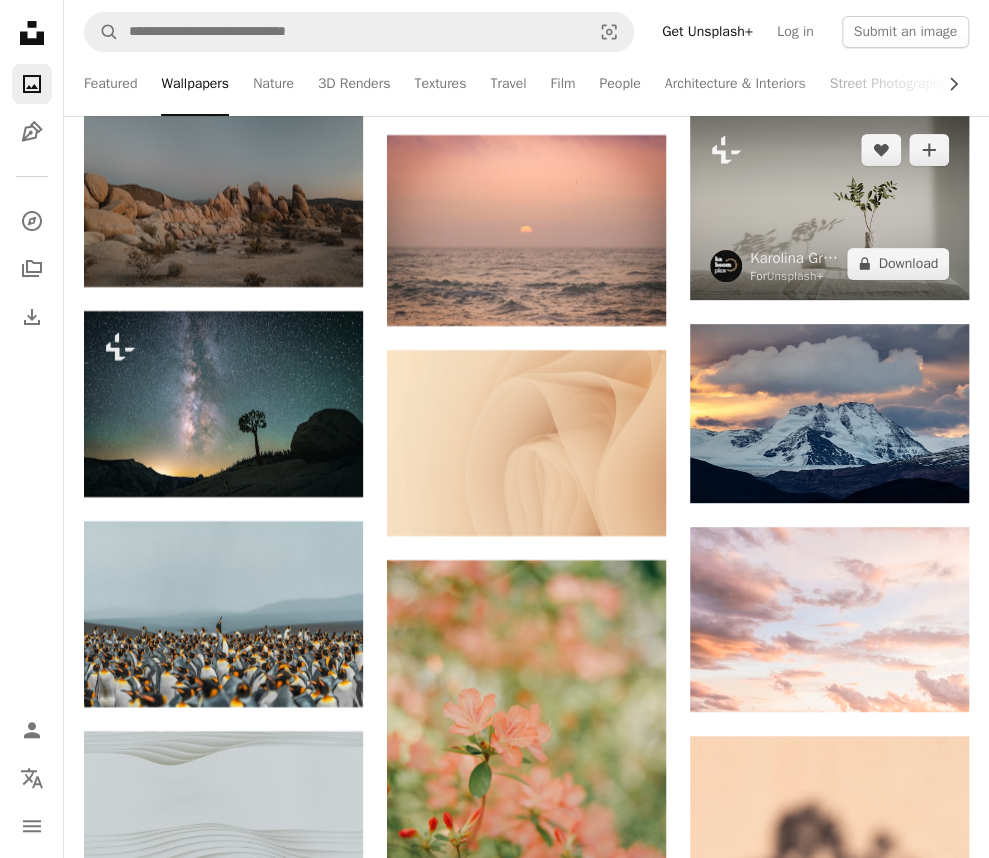click at bounding box center (829, 207) 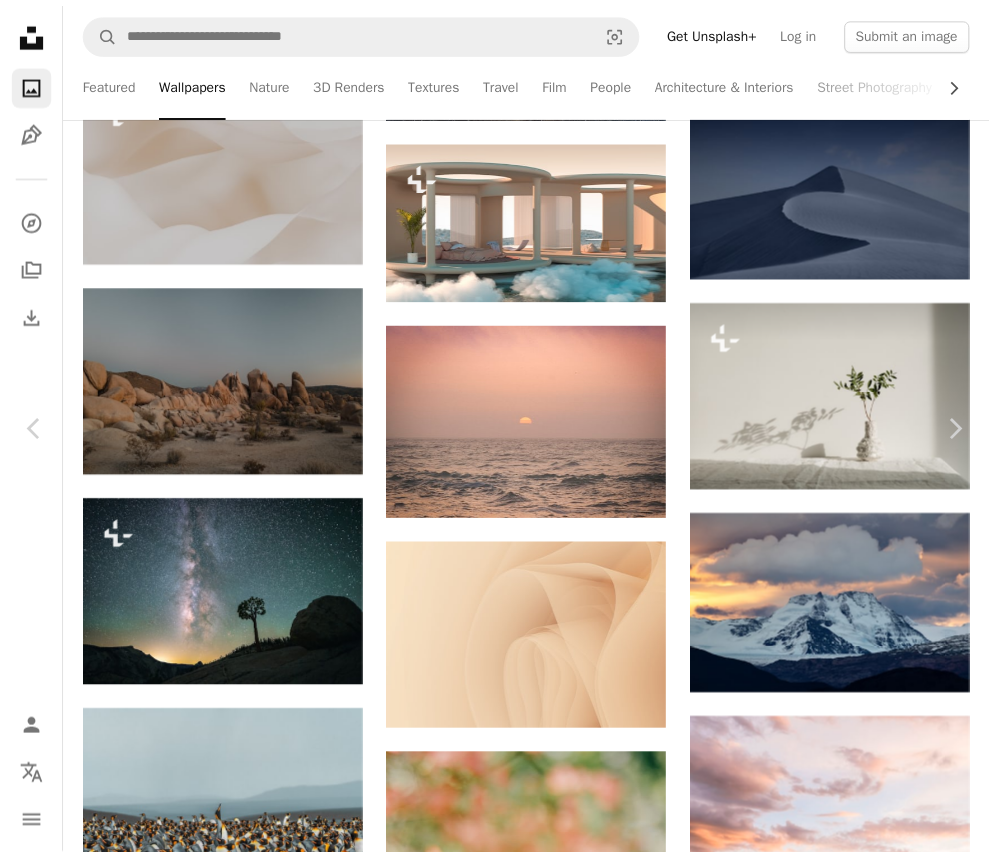 scroll, scrollTop: 200, scrollLeft: 0, axis: vertical 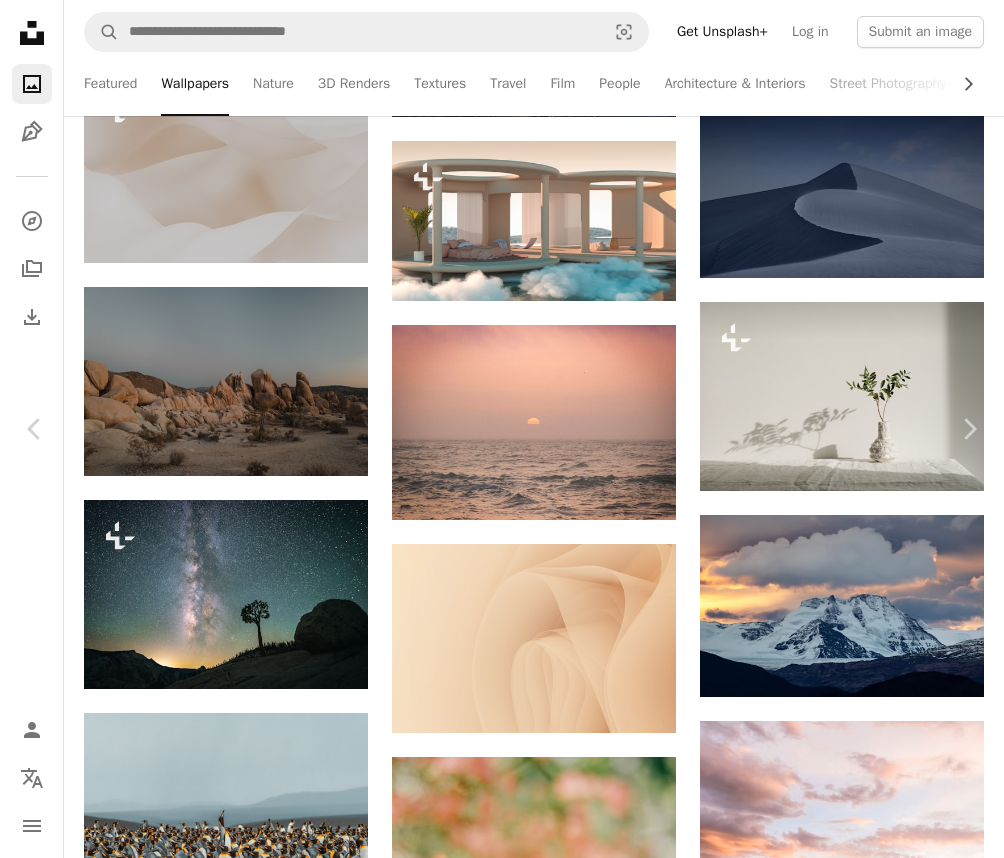 click on "An X shape Chevron left Chevron right [FIRST] [LAST] For Unsplash+ A heart A plus sign A lock Download Zoom in Featured in Photos , Wallpapers A forward-right arrow Share More Actions Calendar outlined Published on February 20, 2023 Safety Licensed under the Unsplash+ License wallpaper background full hd wallpaper 4K Images laptop wallpaper iphone wallpaper flowers full screen wallpaper aesthetic wallpaper screensaver floral blossom wallpapers backgrounds imac wallpaper floral composition Free images From this series Chevron right Plus sign for Unsplash+ Plus sign for Unsplash+ Plus sign for Unsplash+ Plus sign for Unsplash+ Plus sign for Unsplash+ Plus sign for Unsplash+ Plus sign for Unsplash+ Plus sign for Unsplash+ Plus sign for Unsplash+ Plus sign for Unsplash+ Plus sign for Unsplash+ Related images Plus sign for Unsplash+ A heart A plus sign [FIRST] [LAST] For Unsplash+ A lock Download Plus sign for Unsplash+ A heart A plus sign [FIRST] [LAST] For Unsplash+ A lock Download Plus sign for Unsplash+ A heart" at bounding box center [502, 3723] 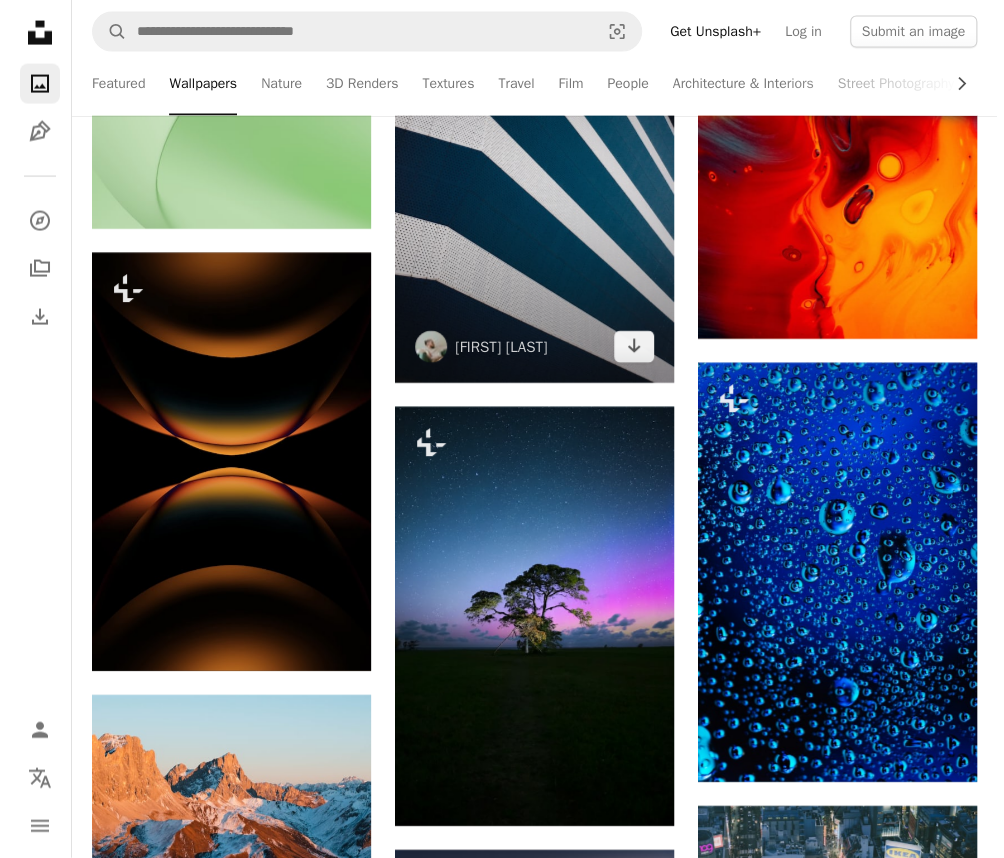 scroll, scrollTop: 13789, scrollLeft: 0, axis: vertical 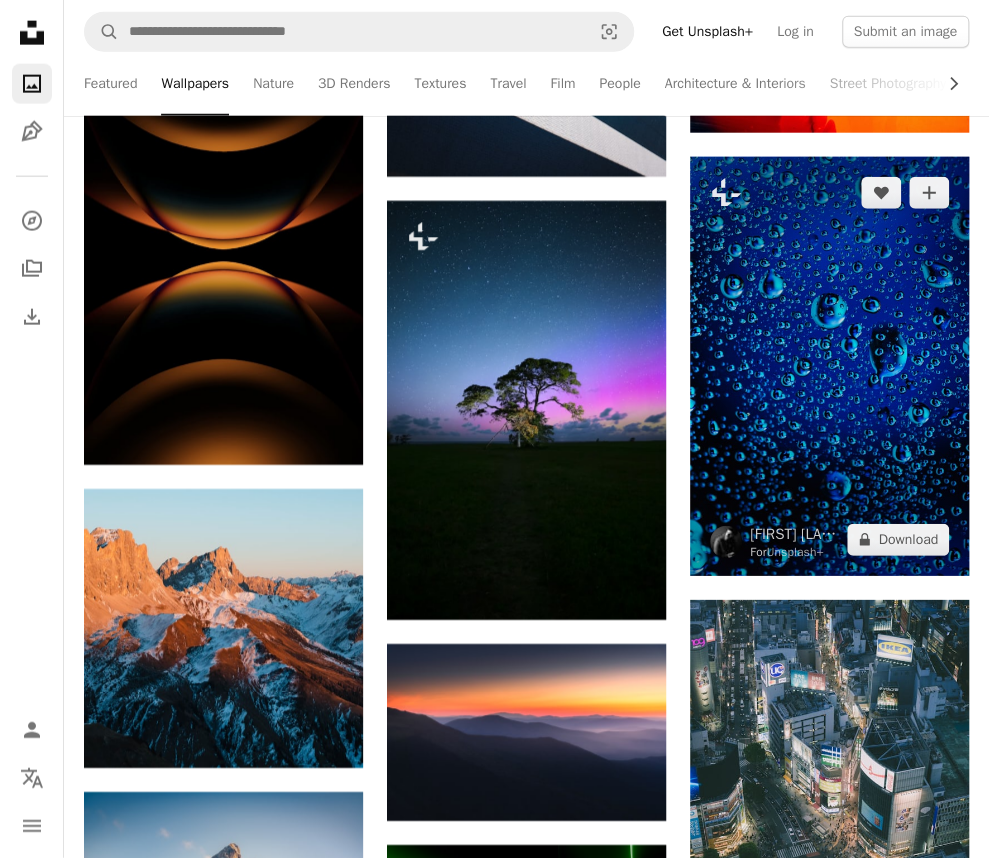 click at bounding box center [829, 366] 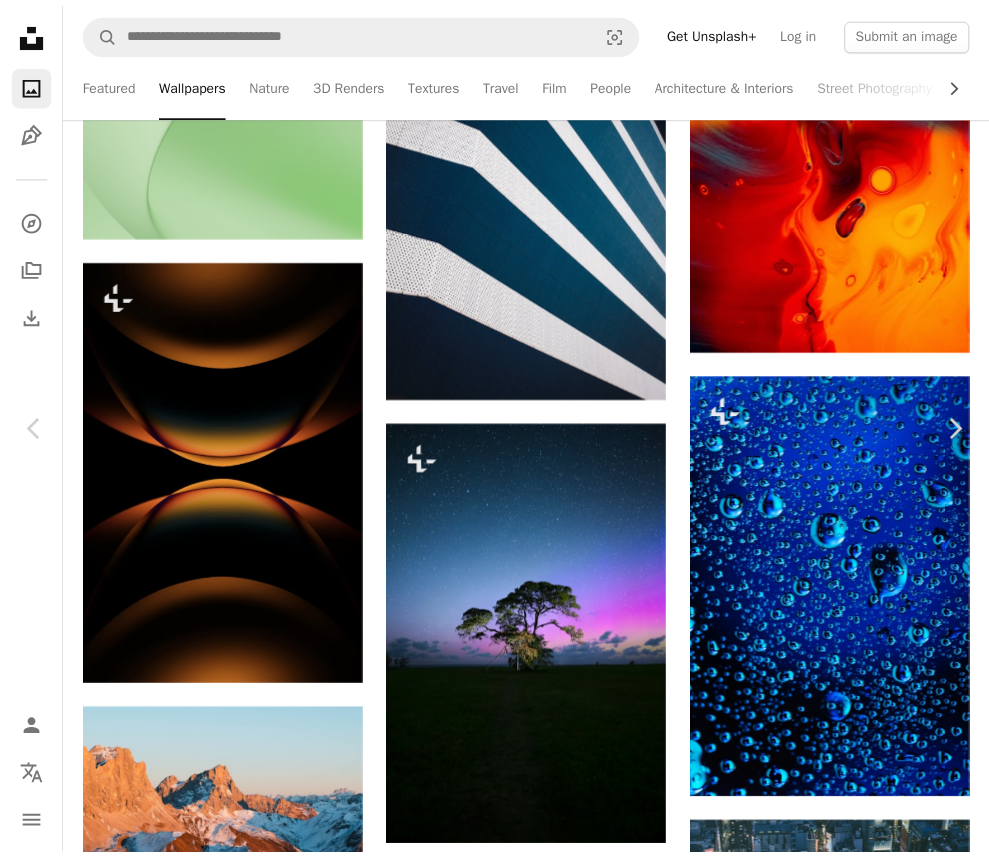 scroll, scrollTop: 6400, scrollLeft: 0, axis: vertical 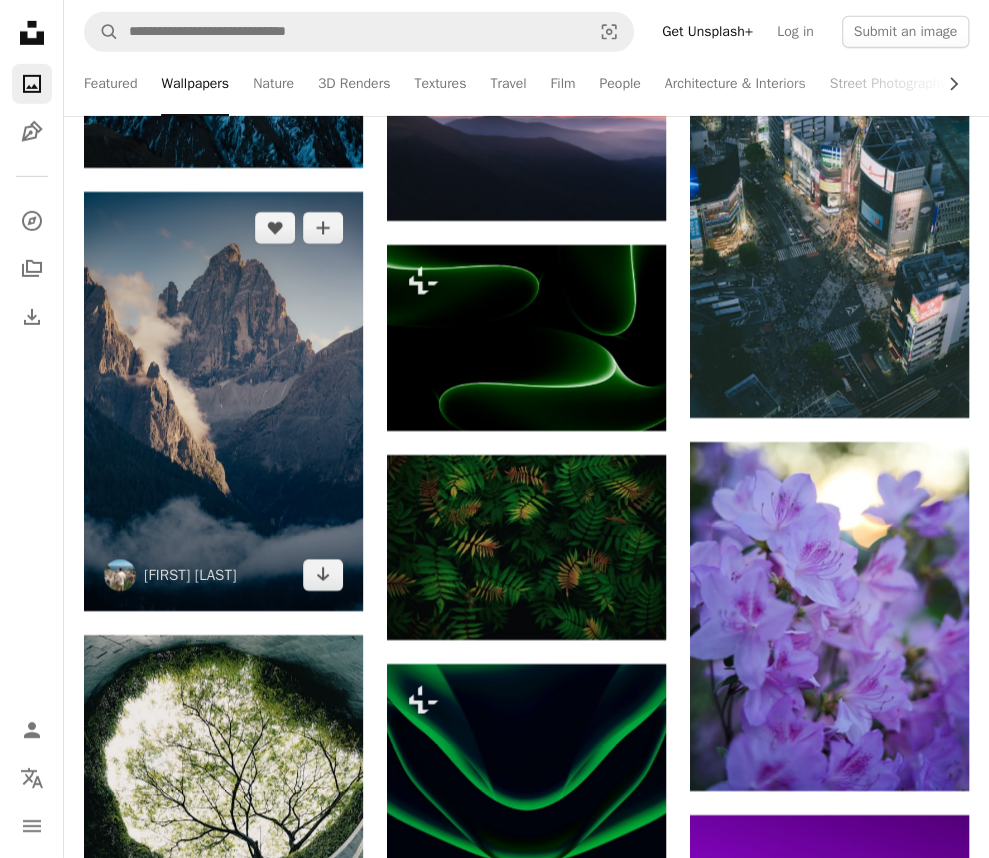 click at bounding box center [223, 401] 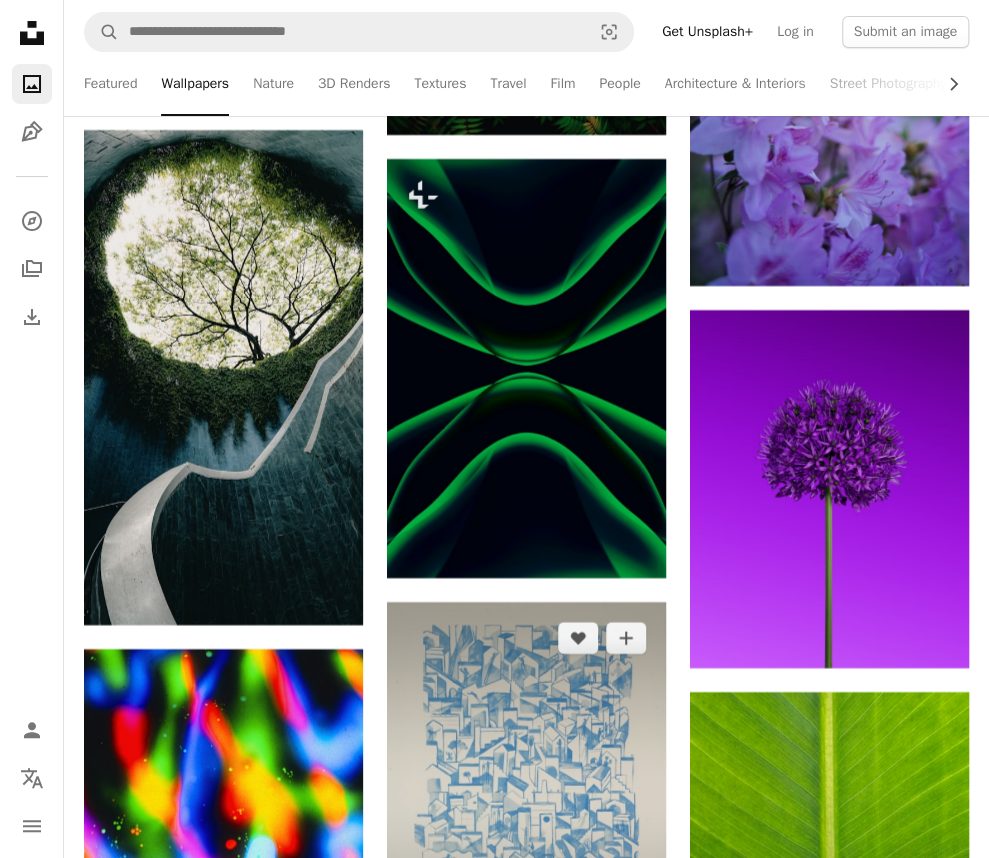 scroll, scrollTop: 14889, scrollLeft: 0, axis: vertical 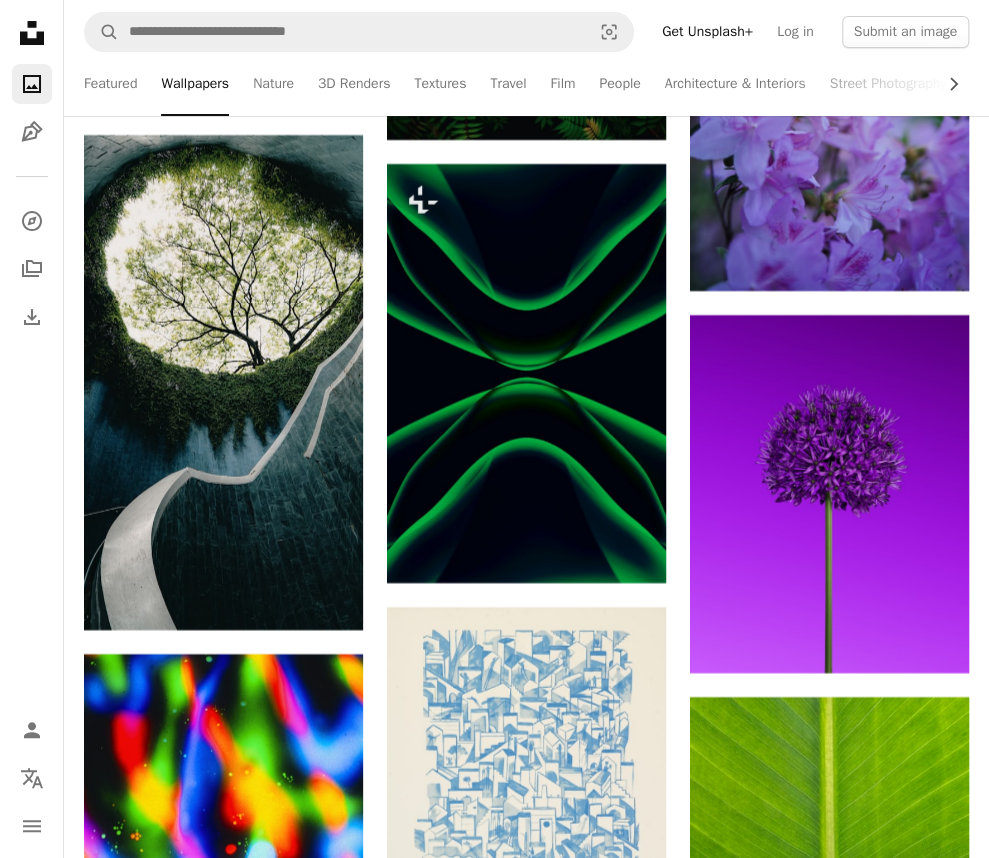click on "Featured Wallpapers Nature 3D Renders Textures Travel Film People Architecture & Interiors Street Photography Experimental" at bounding box center [565, 84] 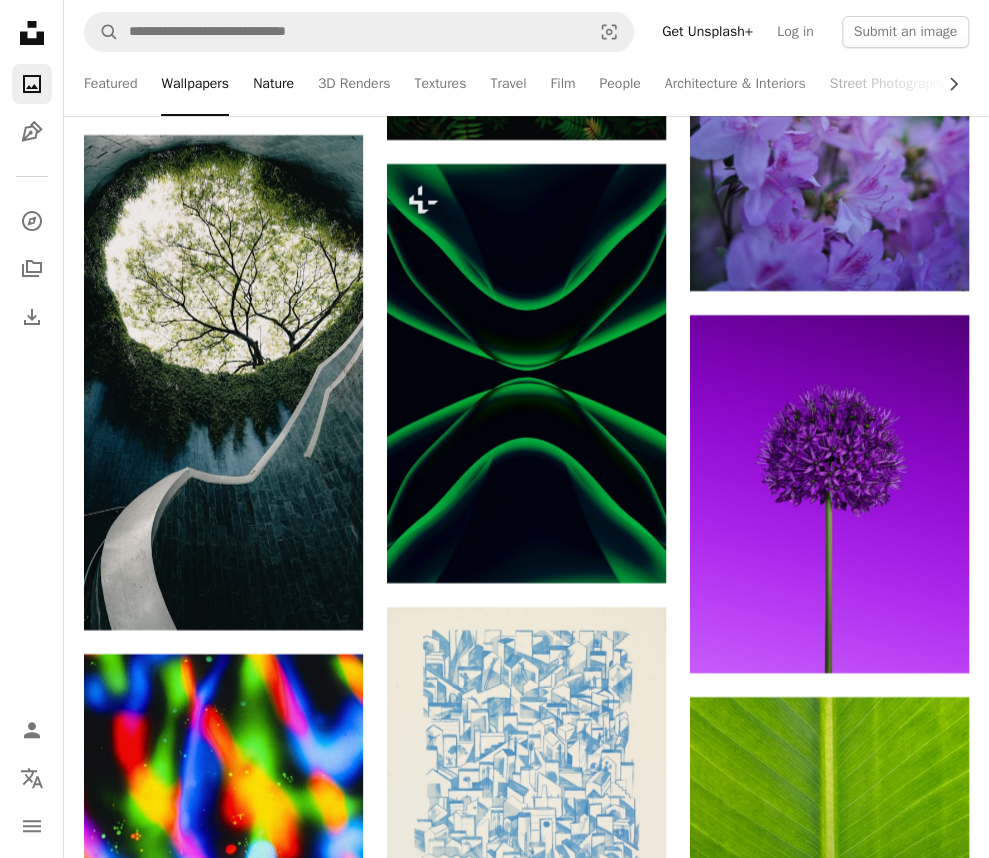 click on "Nature" at bounding box center [273, 84] 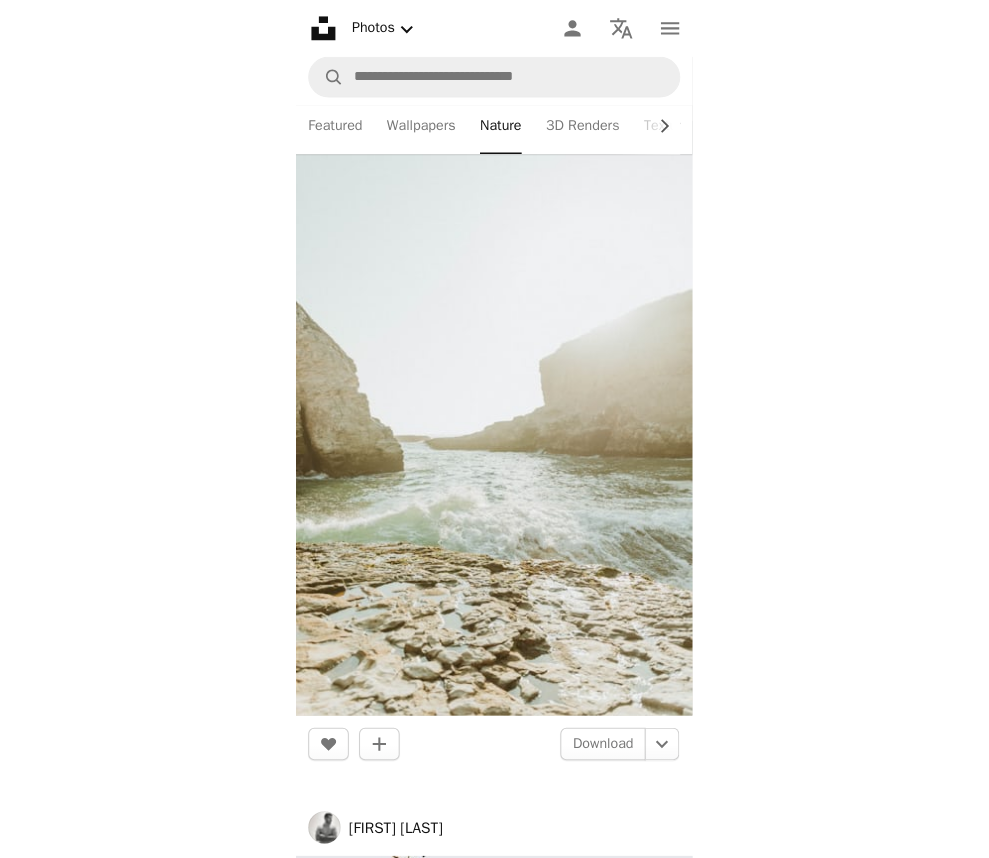 scroll, scrollTop: 7053, scrollLeft: 0, axis: vertical 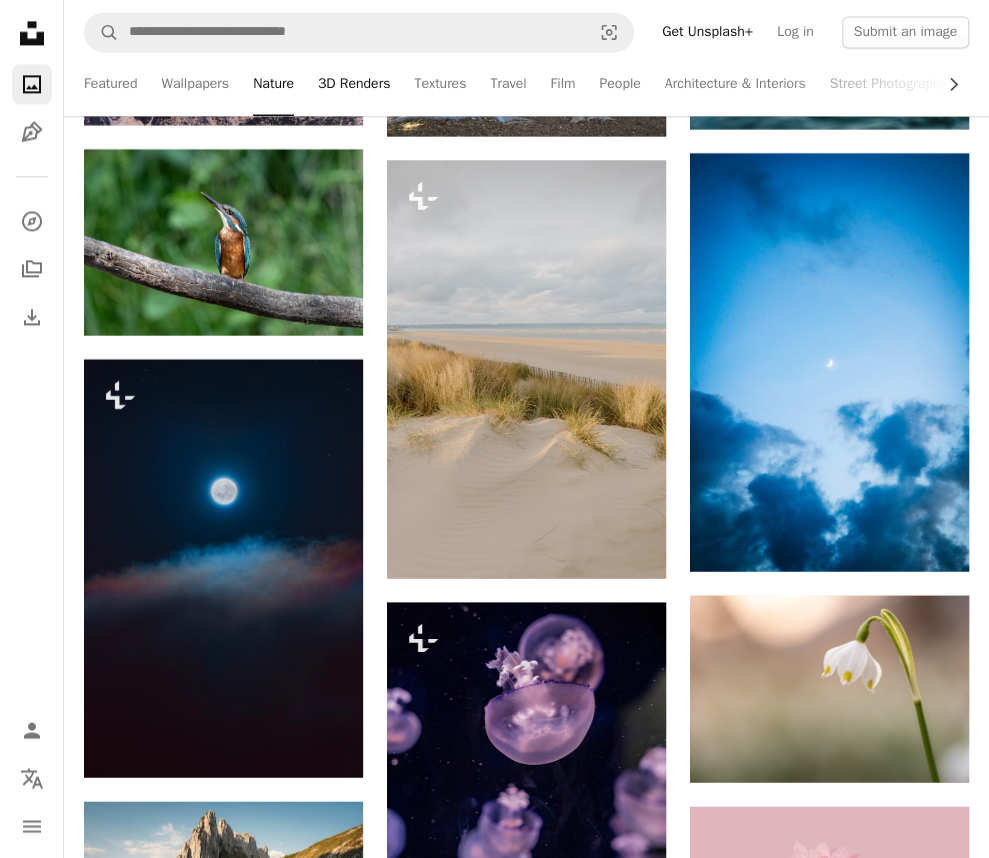 click on "3D Renders" at bounding box center (354, 84) 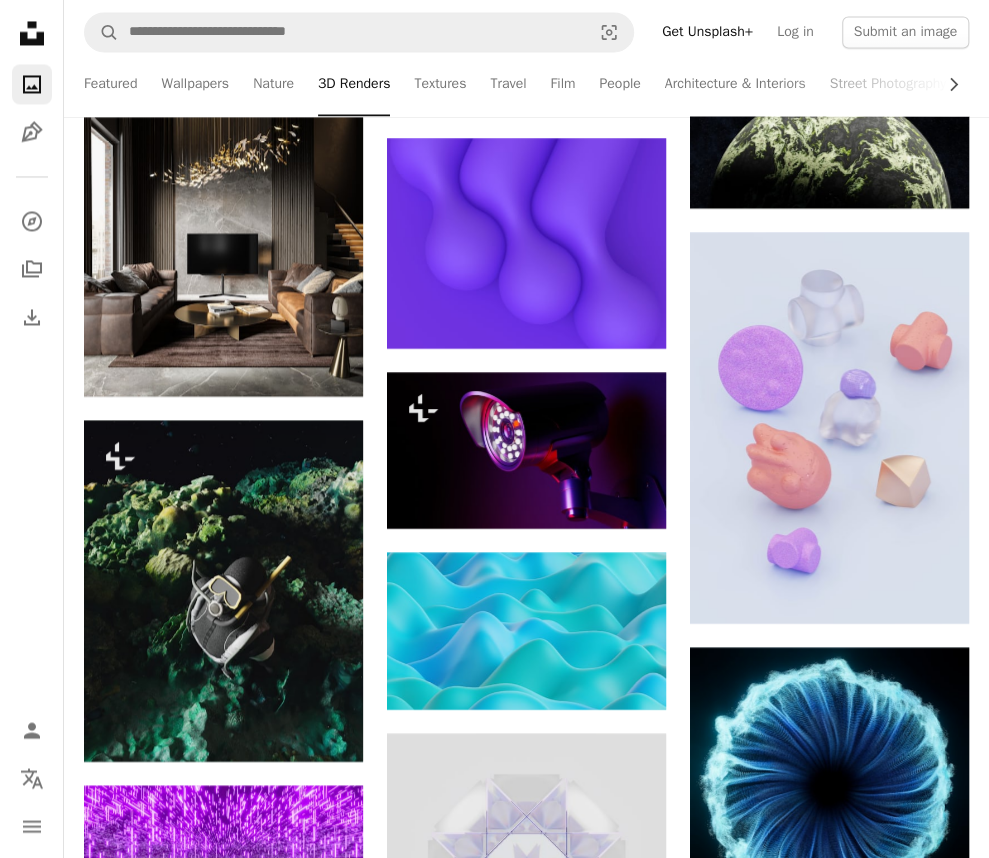 scroll, scrollTop: 1600, scrollLeft: 0, axis: vertical 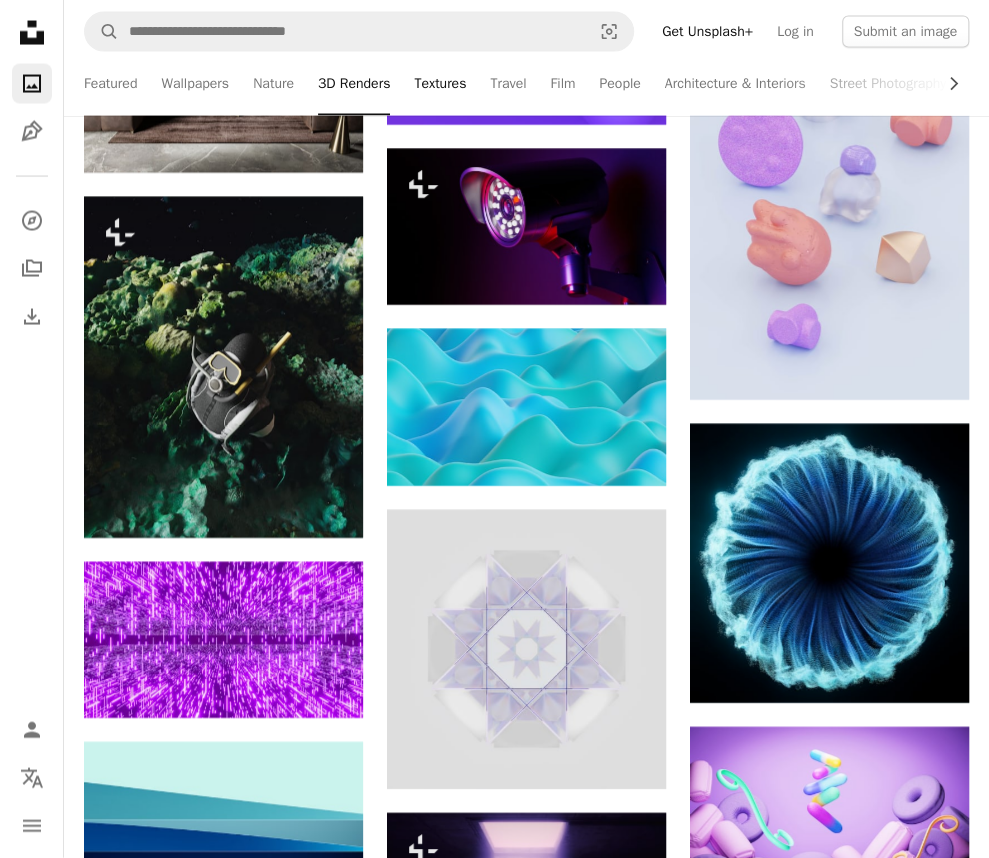 click on "Textures" at bounding box center [440, 84] 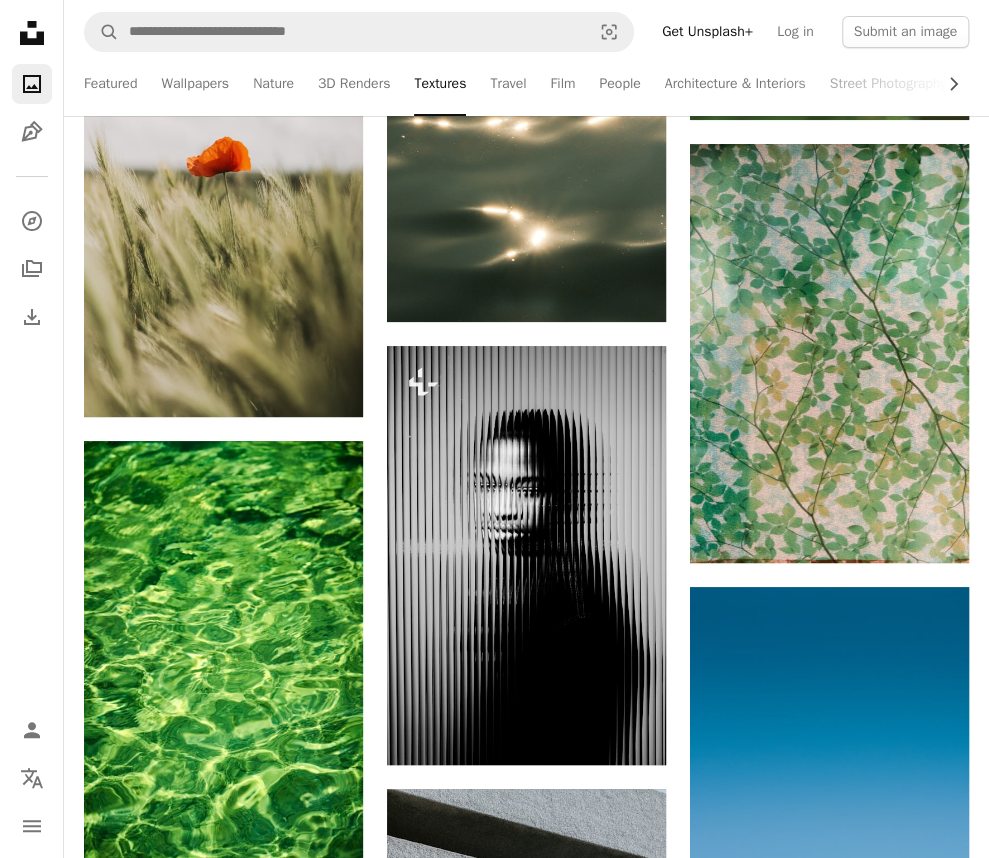 scroll, scrollTop: 9100, scrollLeft: 0, axis: vertical 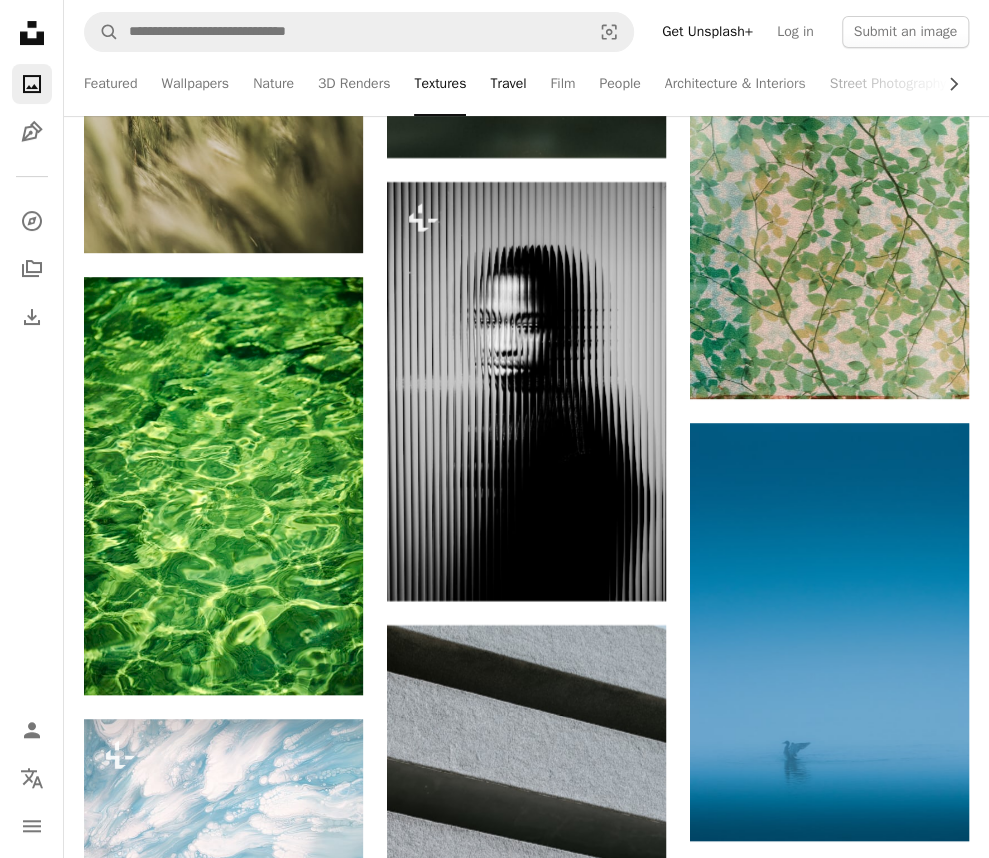 click on "Travel" at bounding box center (508, 84) 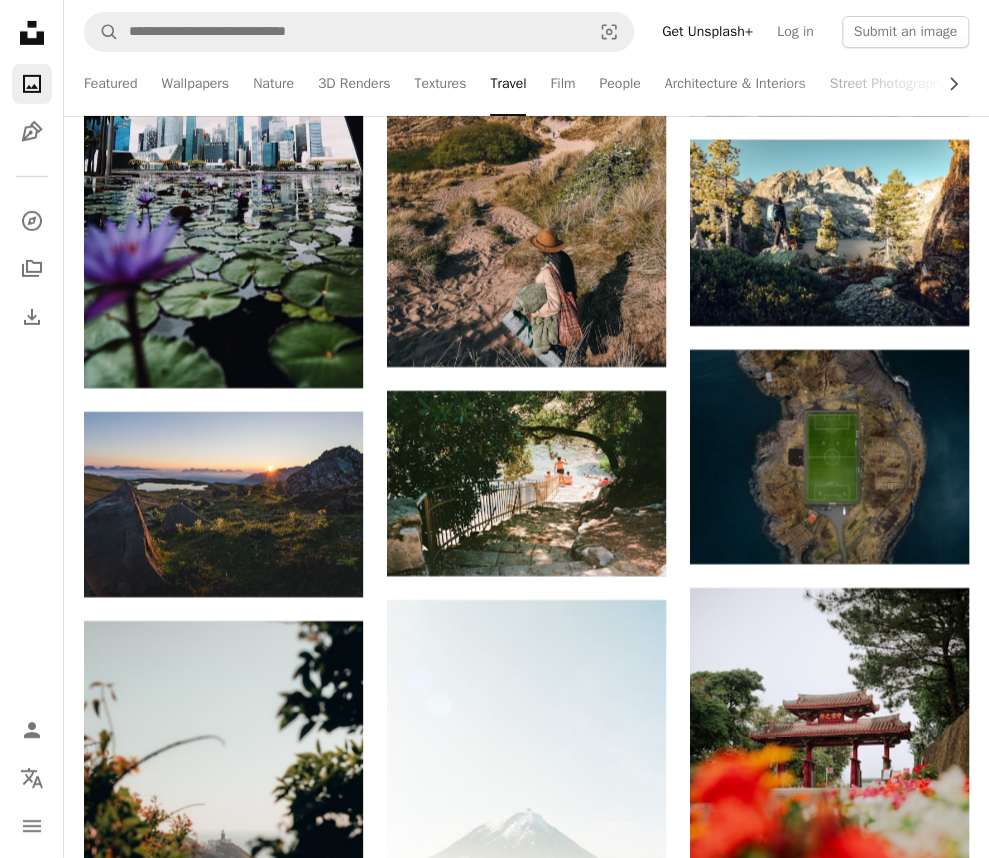 scroll, scrollTop: 21106, scrollLeft: 0, axis: vertical 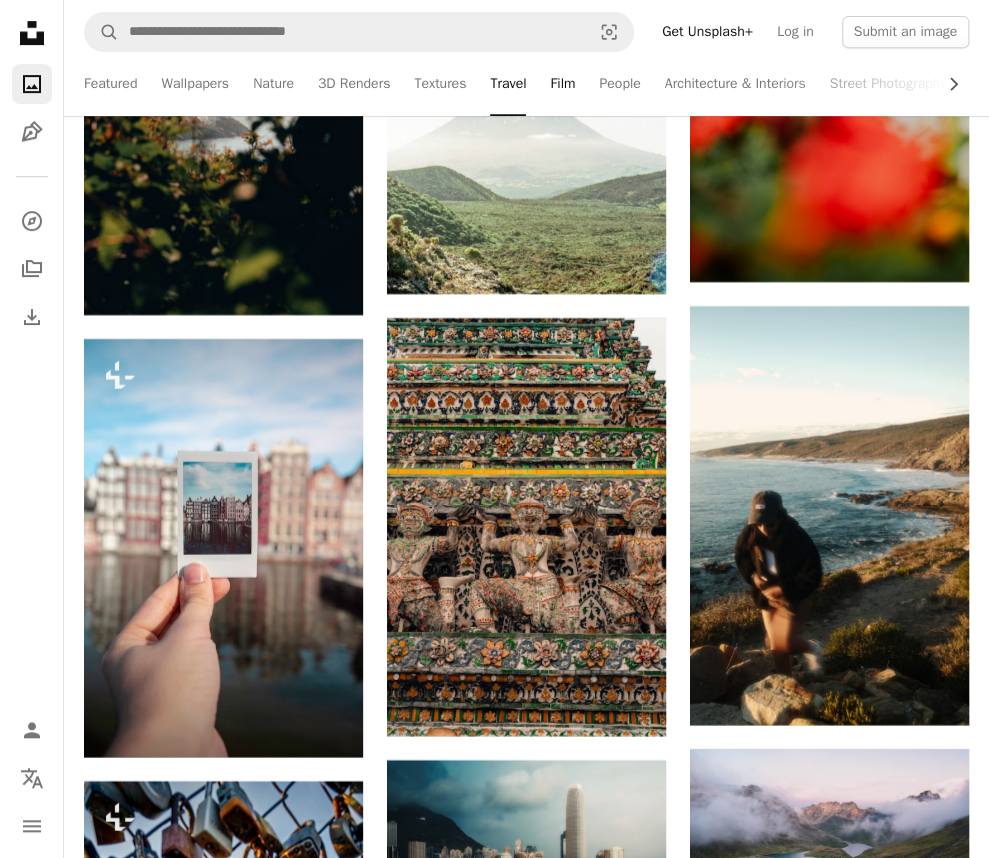 click on "Film" at bounding box center [562, 84] 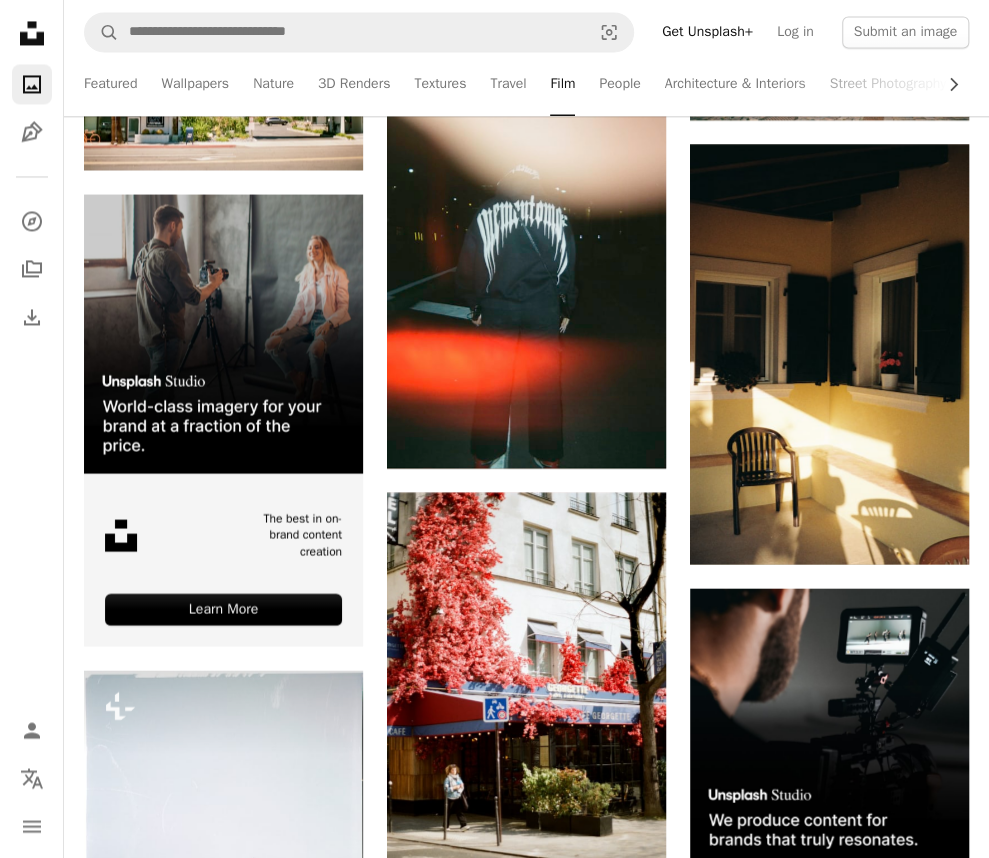 scroll, scrollTop: 4653, scrollLeft: 0, axis: vertical 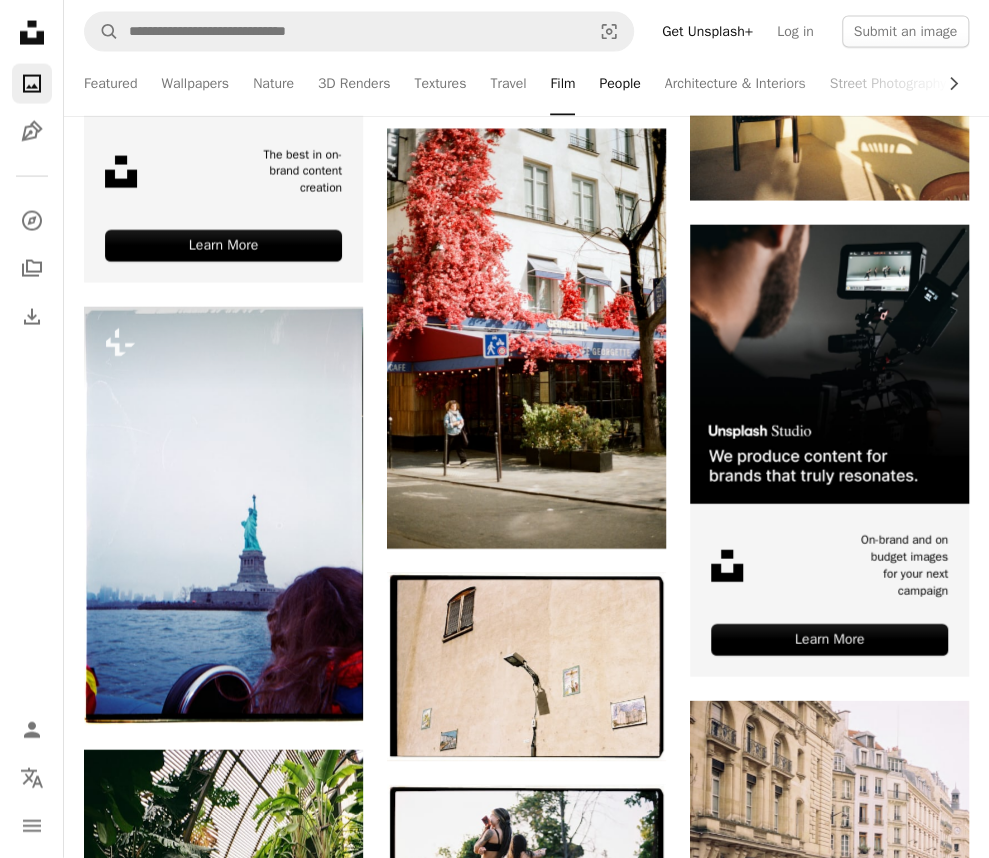 click on "People" at bounding box center [619, 84] 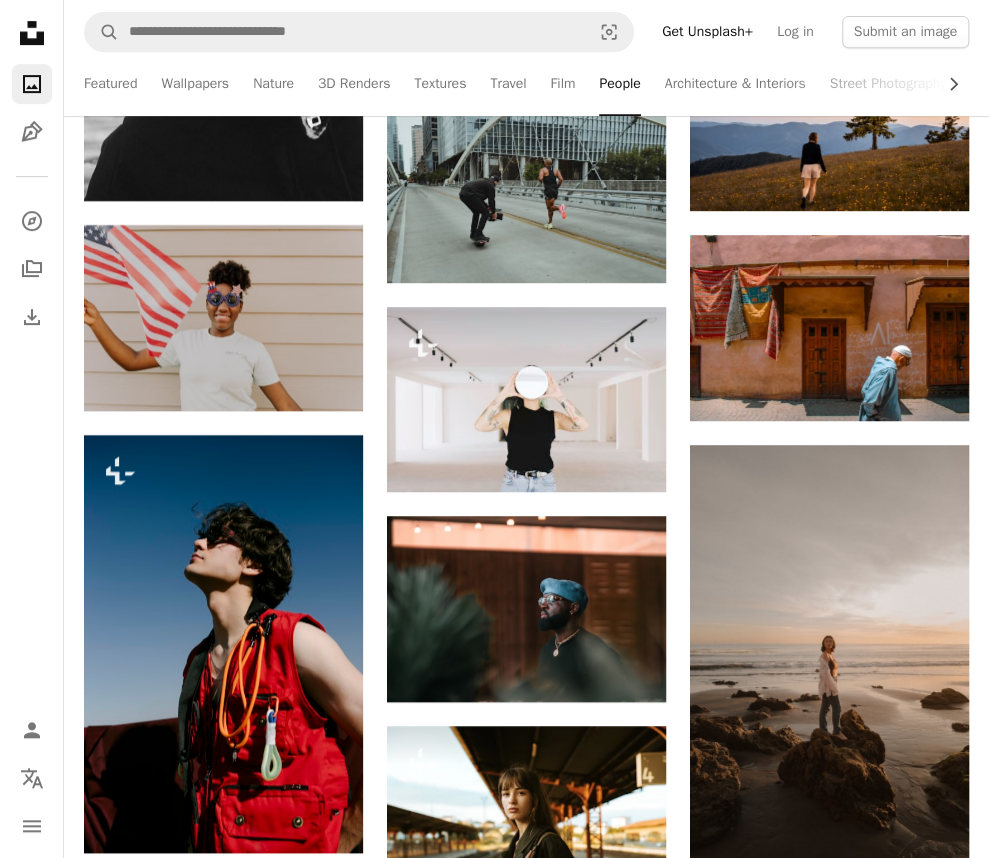 scroll, scrollTop: 3302, scrollLeft: 0, axis: vertical 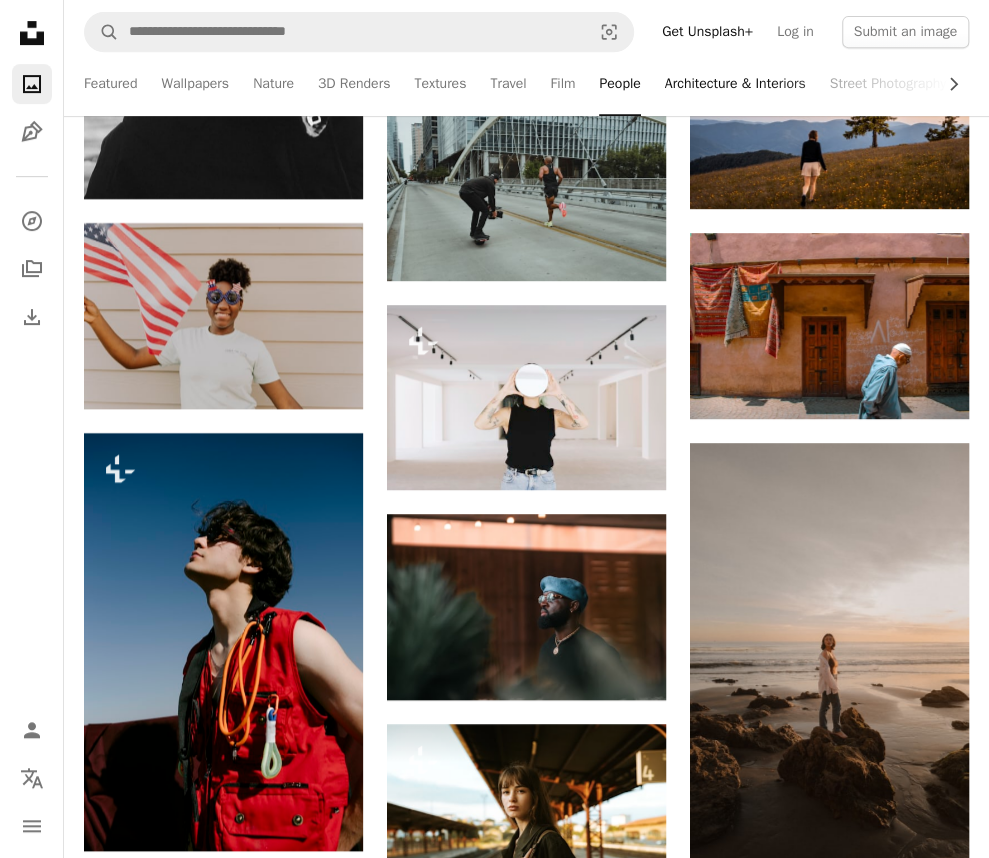 click on "Architecture & Interiors" at bounding box center (735, 84) 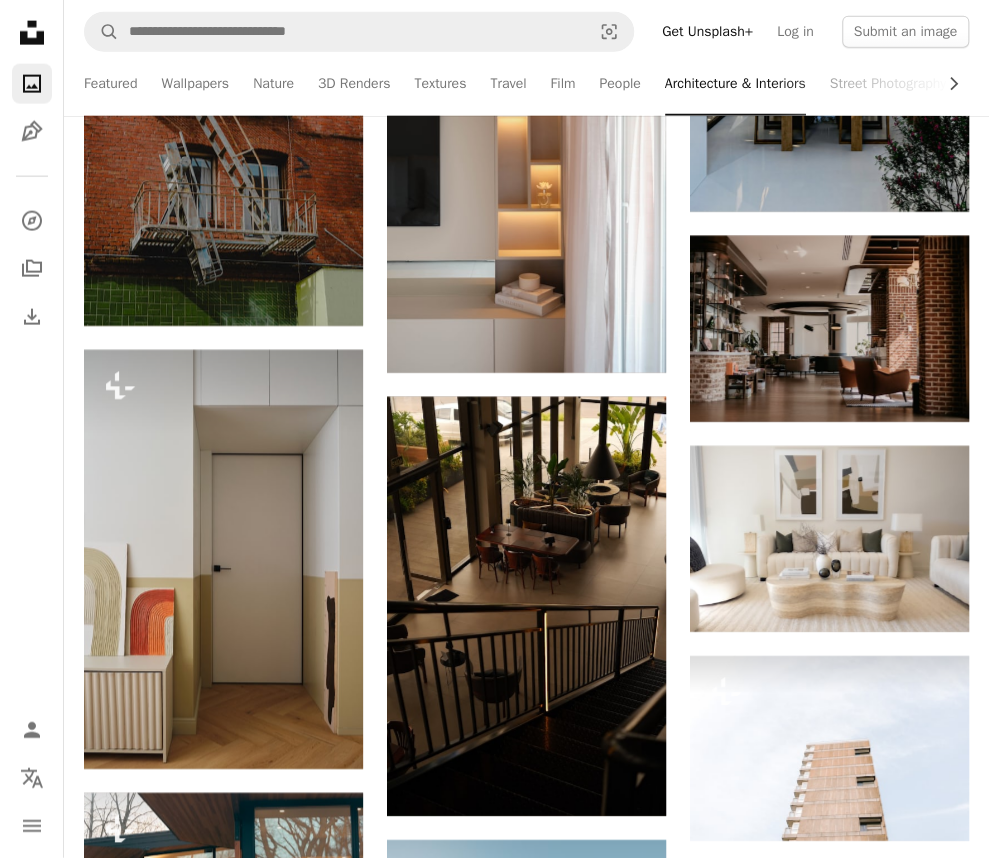 scroll, scrollTop: 1901, scrollLeft: 0, axis: vertical 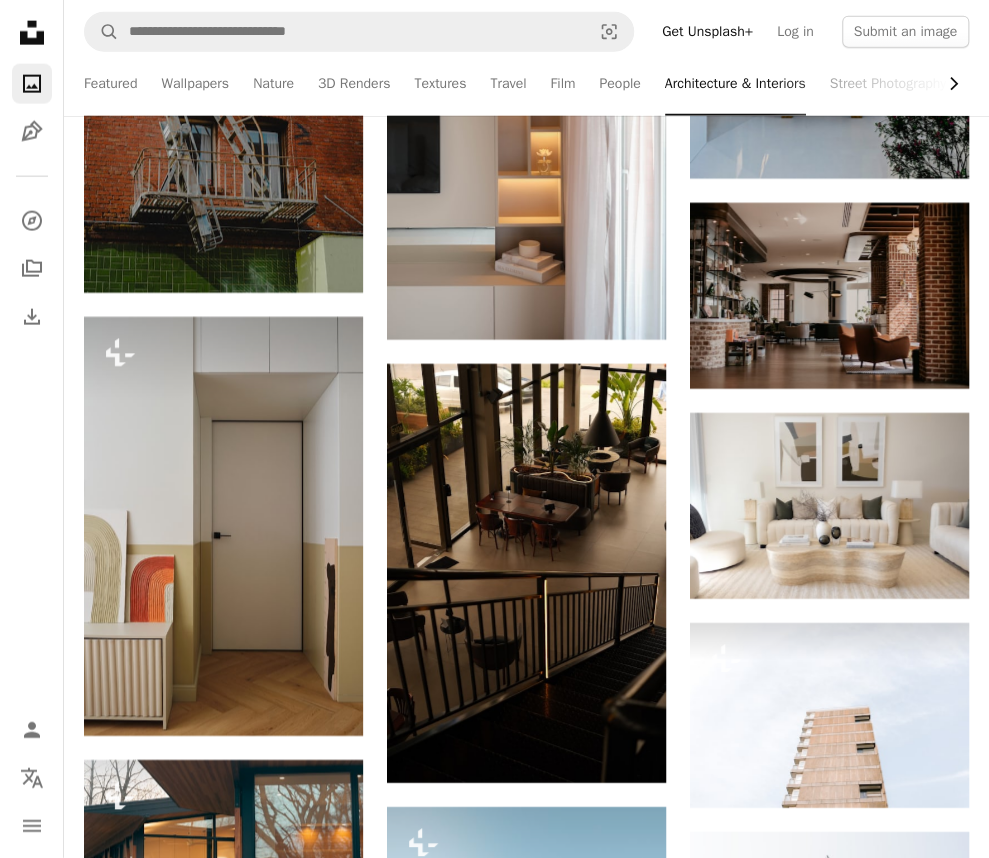 click on "Chevron right" at bounding box center [952, 84] 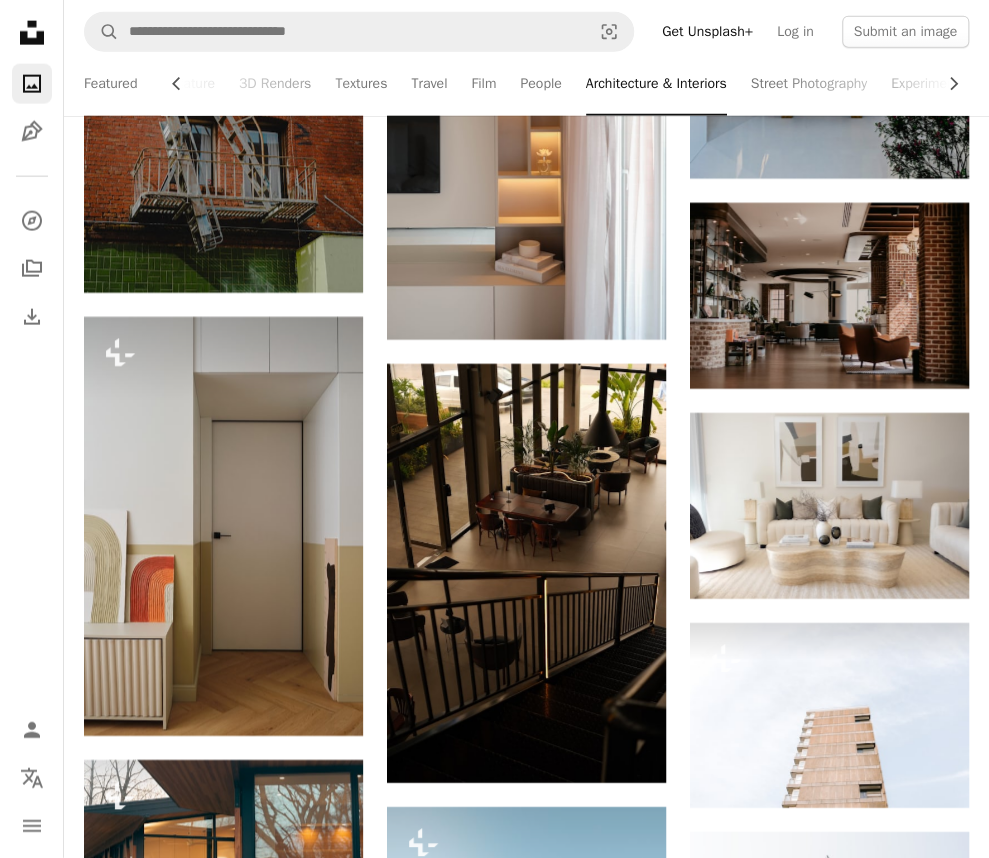 scroll, scrollTop: 0, scrollLeft: 154, axis: horizontal 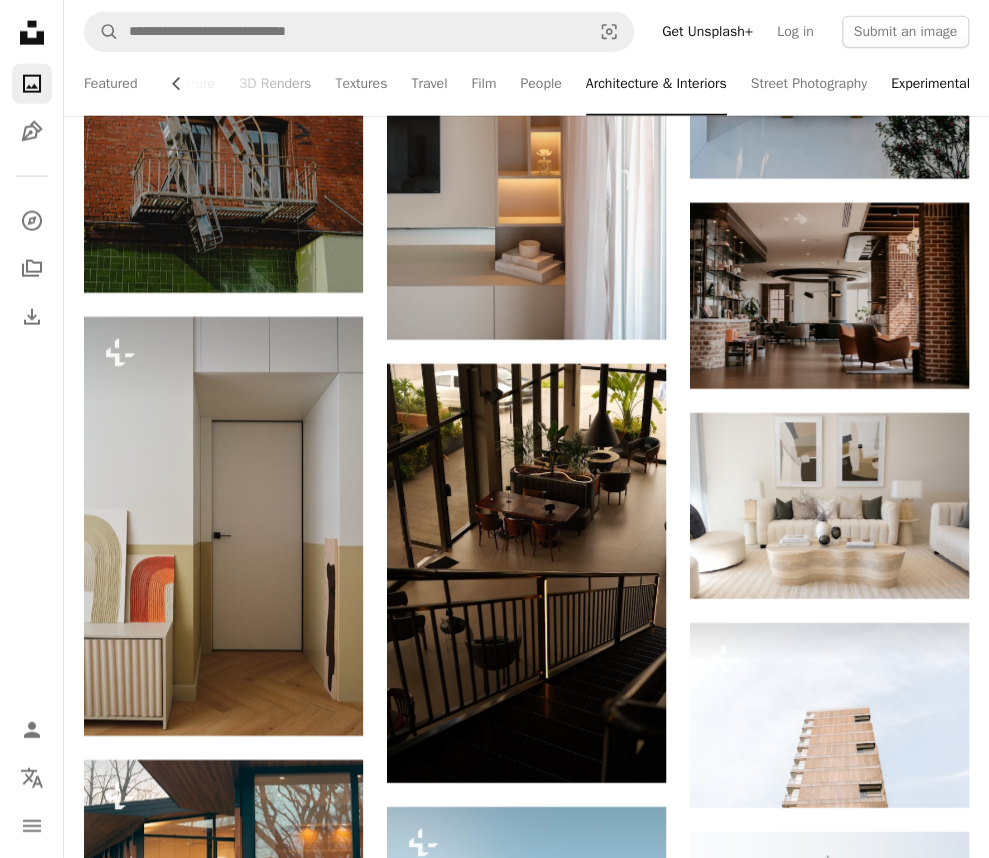 click on "Experimental" at bounding box center [930, 84] 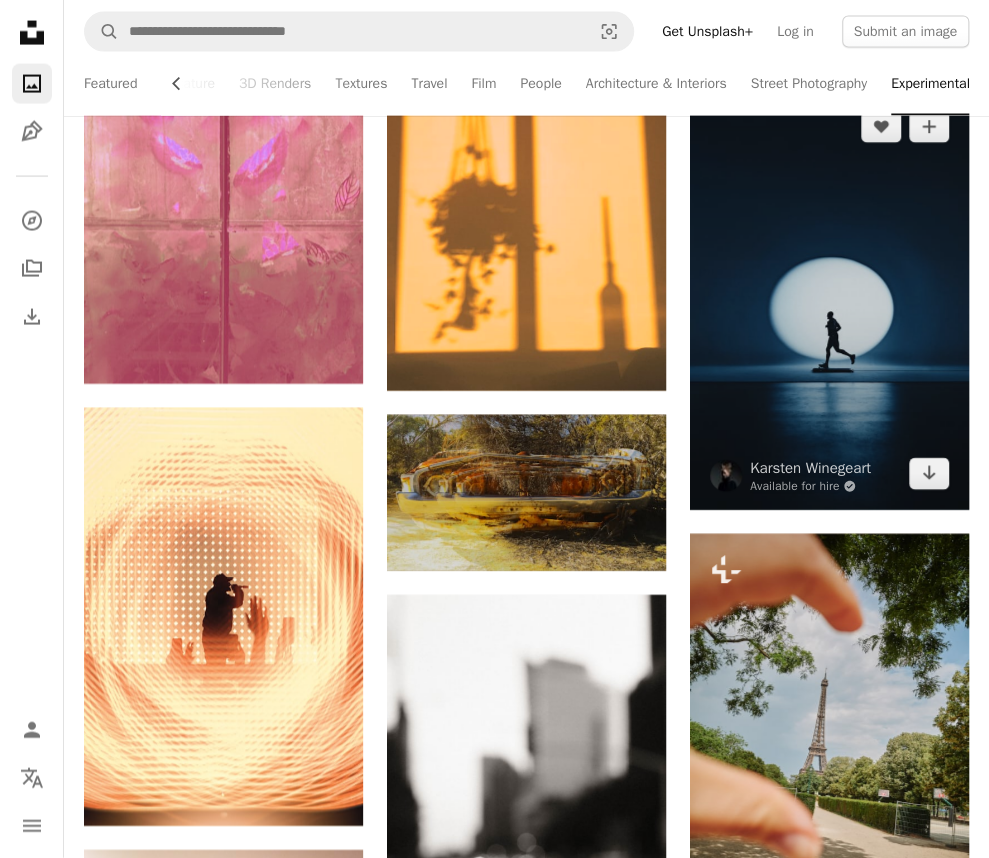 scroll, scrollTop: 1801, scrollLeft: 0, axis: vertical 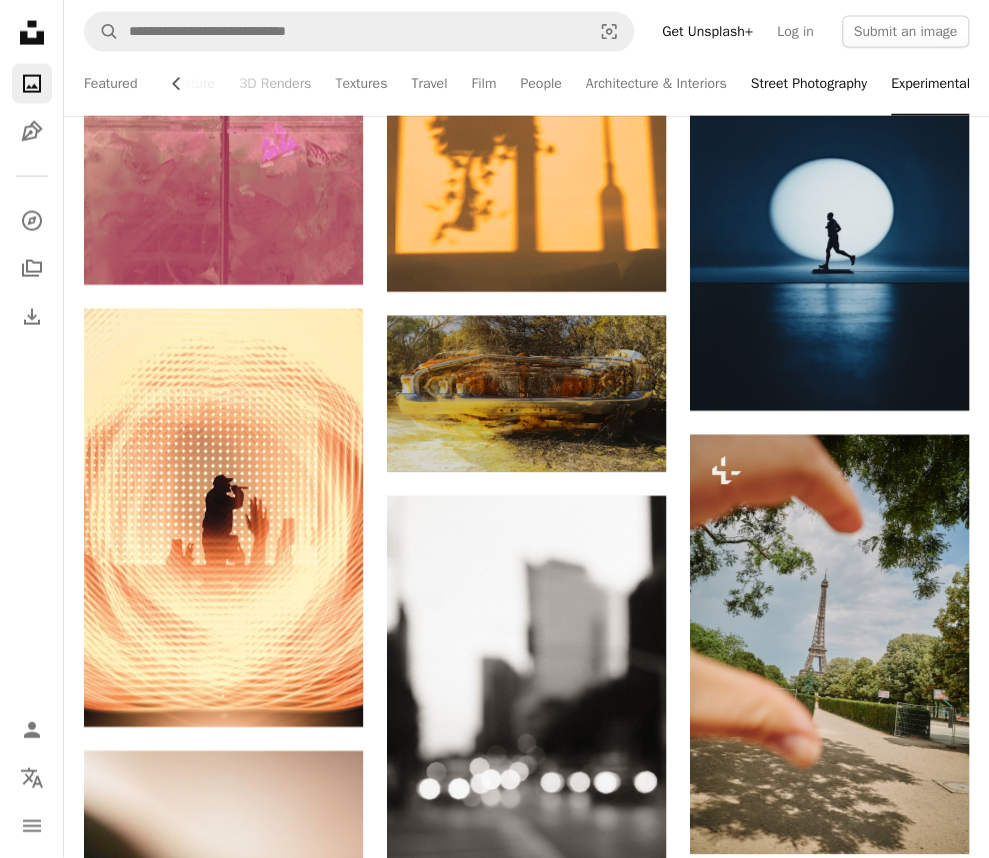 click on "Street Photography" at bounding box center (809, 84) 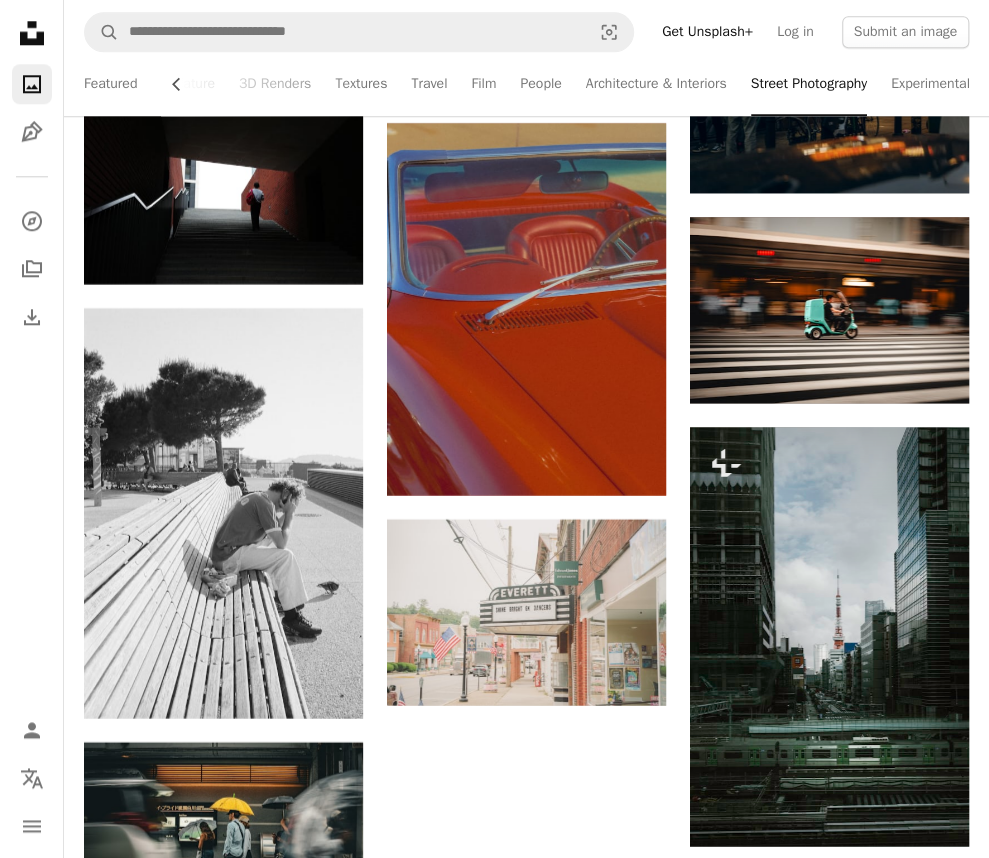scroll, scrollTop: 6946, scrollLeft: 0, axis: vertical 